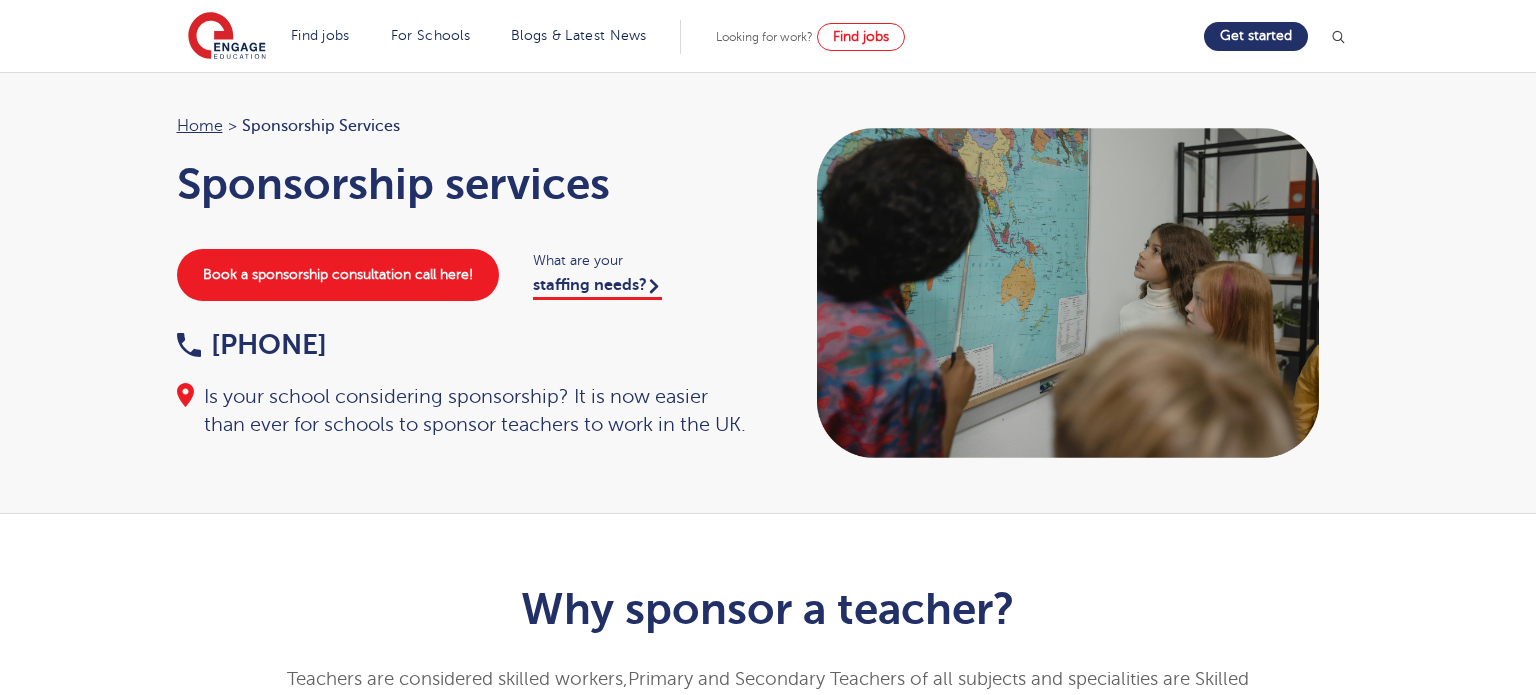 scroll, scrollTop: 216, scrollLeft: 0, axis: vertical 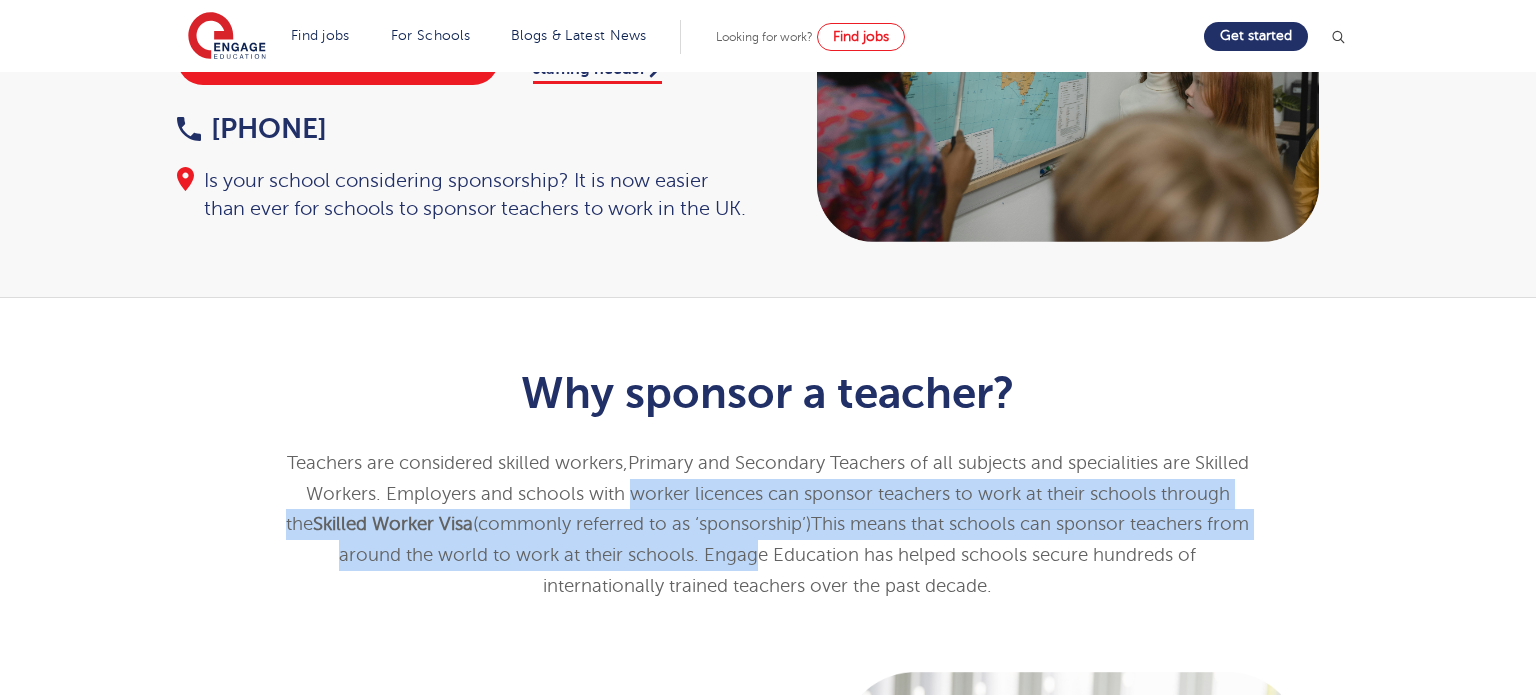 drag, startPoint x: 619, startPoint y: 478, endPoint x: 694, endPoint y: 563, distance: 113.35784 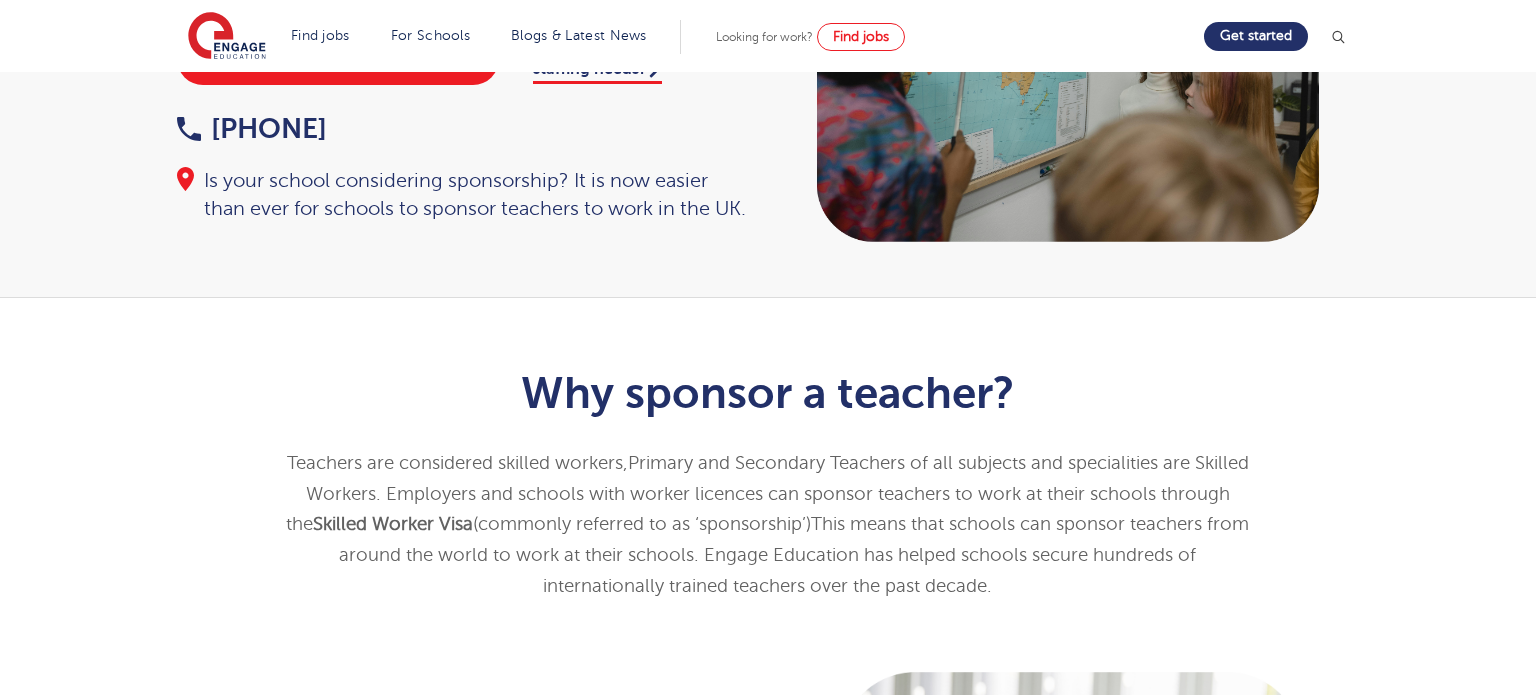 click on "Teachers are considered skilled workers, Primary and Secondary Teachers of all subjects and specialities are Skilled Workers. Employers and schools with worker licences can sponsor teachers to work at their schools through the Skilled Worker Visa (commonly referred to as ‘sponsorship’). This means that schools can sponsor teachers from around the world to work at their schools. Engage Education has helped schools secure hundreds of internationally trained teachers over the past decade." at bounding box center (768, 524) 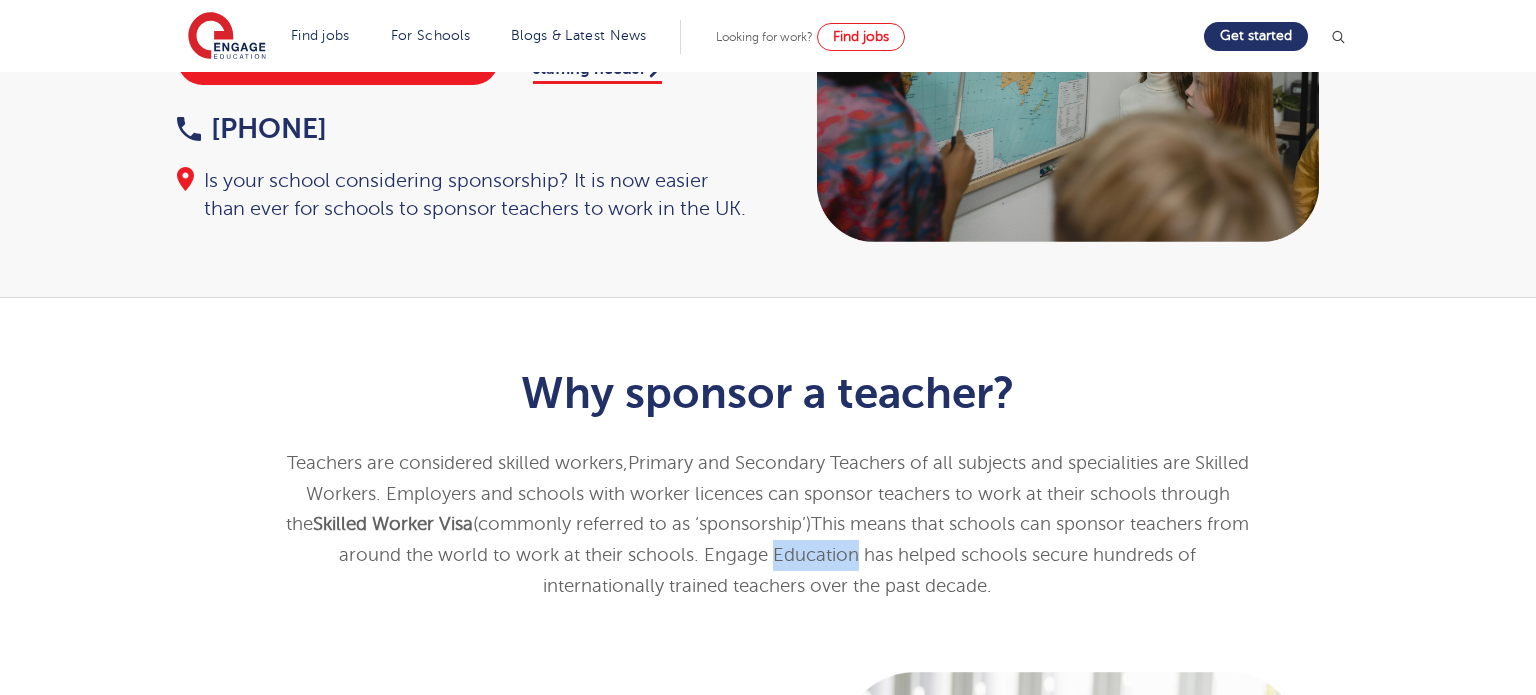 click on "Teachers are considered skilled workers, Primary and Secondary Teachers of all subjects and specialities are Skilled Workers. Employers and schools with worker licences can sponsor teachers to work at their schools through the Skilled Worker Visa (commonly referred to as ‘sponsorship’). This means that schools can sponsor teachers from around the world to work at their schools. Engage Education has helped schools secure hundreds of internationally trained teachers over the past decade." at bounding box center (768, 524) 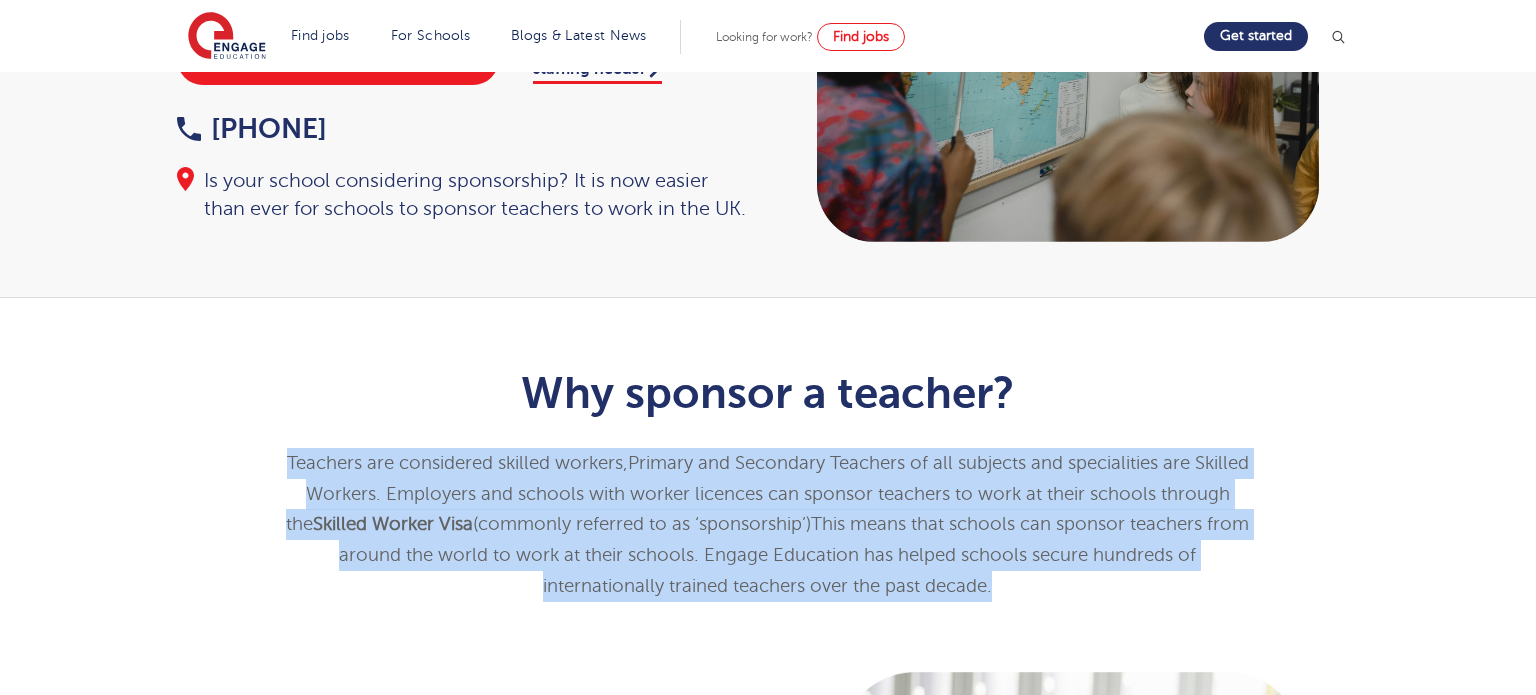click on "Teachers are considered skilled workers, Primary and Secondary Teachers of all subjects and specialities are Skilled Workers. Employers and schools with worker licences can sponsor teachers to work at their schools through the Skilled Worker Visa (commonly referred to as ‘sponsorship’). This means that schools can sponsor teachers from around the world to work at their schools. Engage Education has helped schools secure hundreds of internationally trained teachers over the past decade." at bounding box center (768, 524) 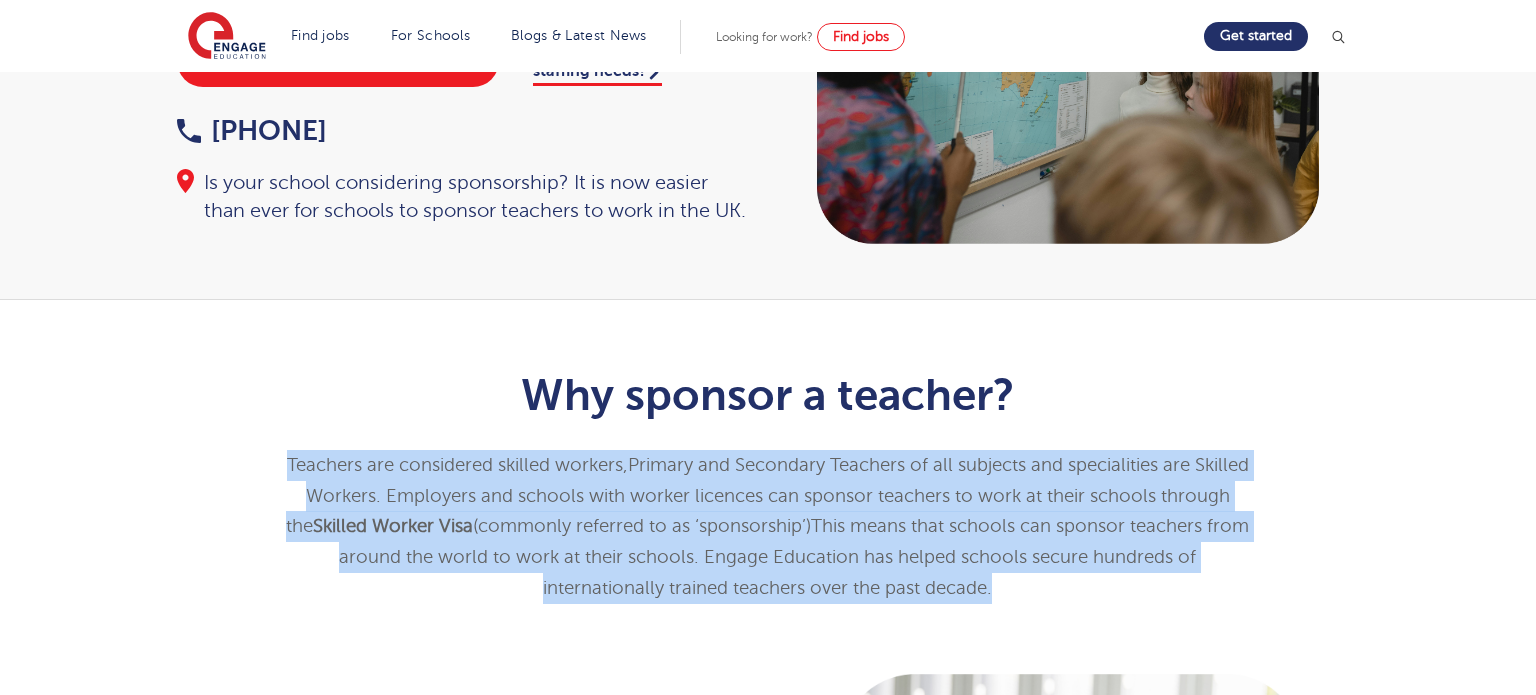 scroll, scrollTop: 212, scrollLeft: 0, axis: vertical 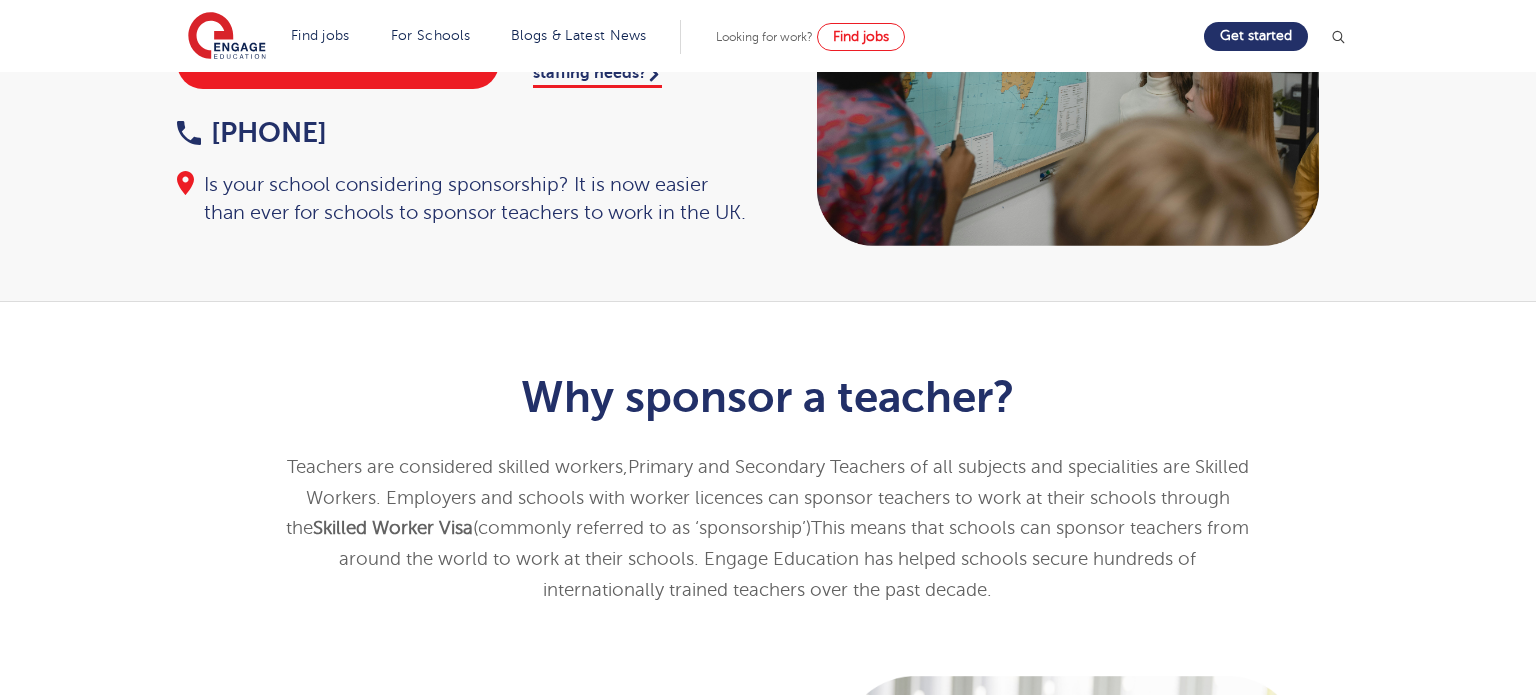click on "Is your school considering sponsorship? It is now easier than ever for schools to sponsor teachers to work in the UK." at bounding box center [463, 199] 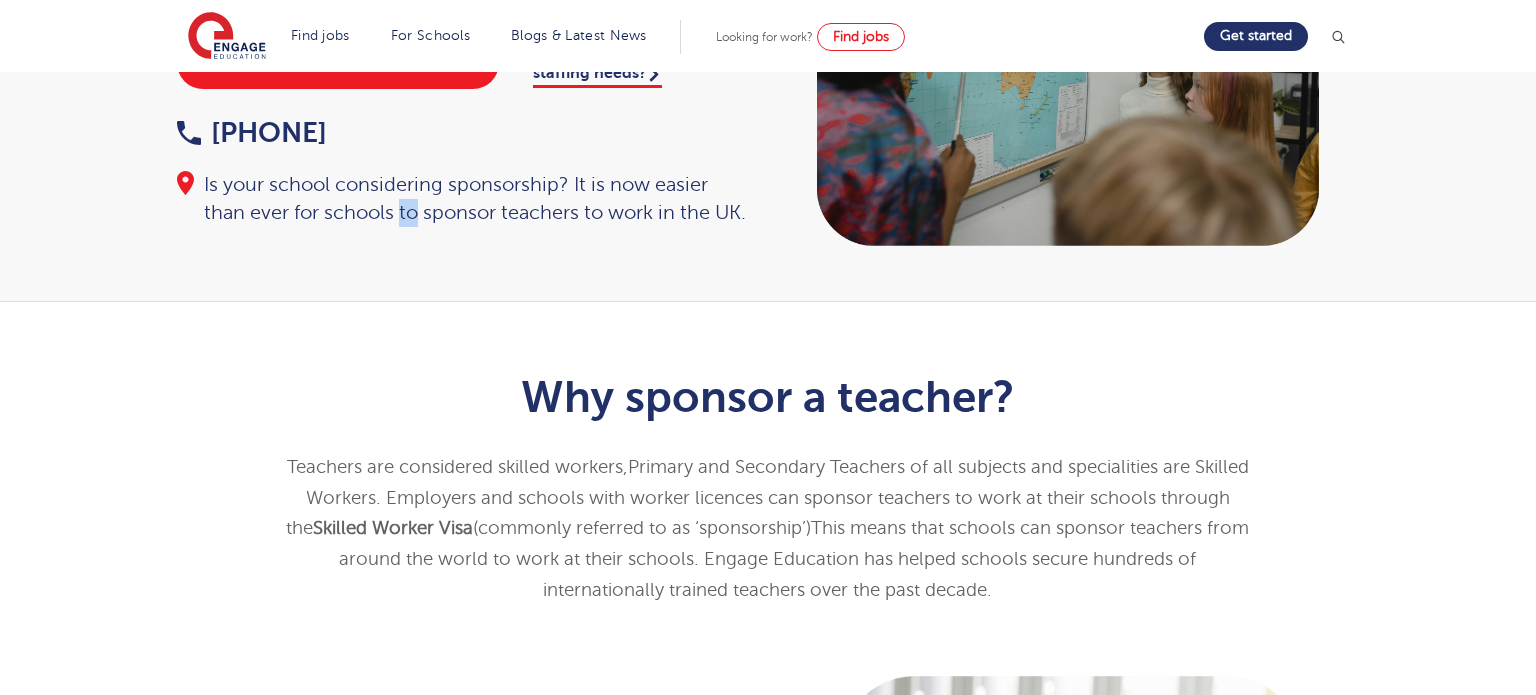click on "Is your school considering sponsorship? It is now easier than ever for schools to sponsor teachers to work in the UK." at bounding box center [463, 199] 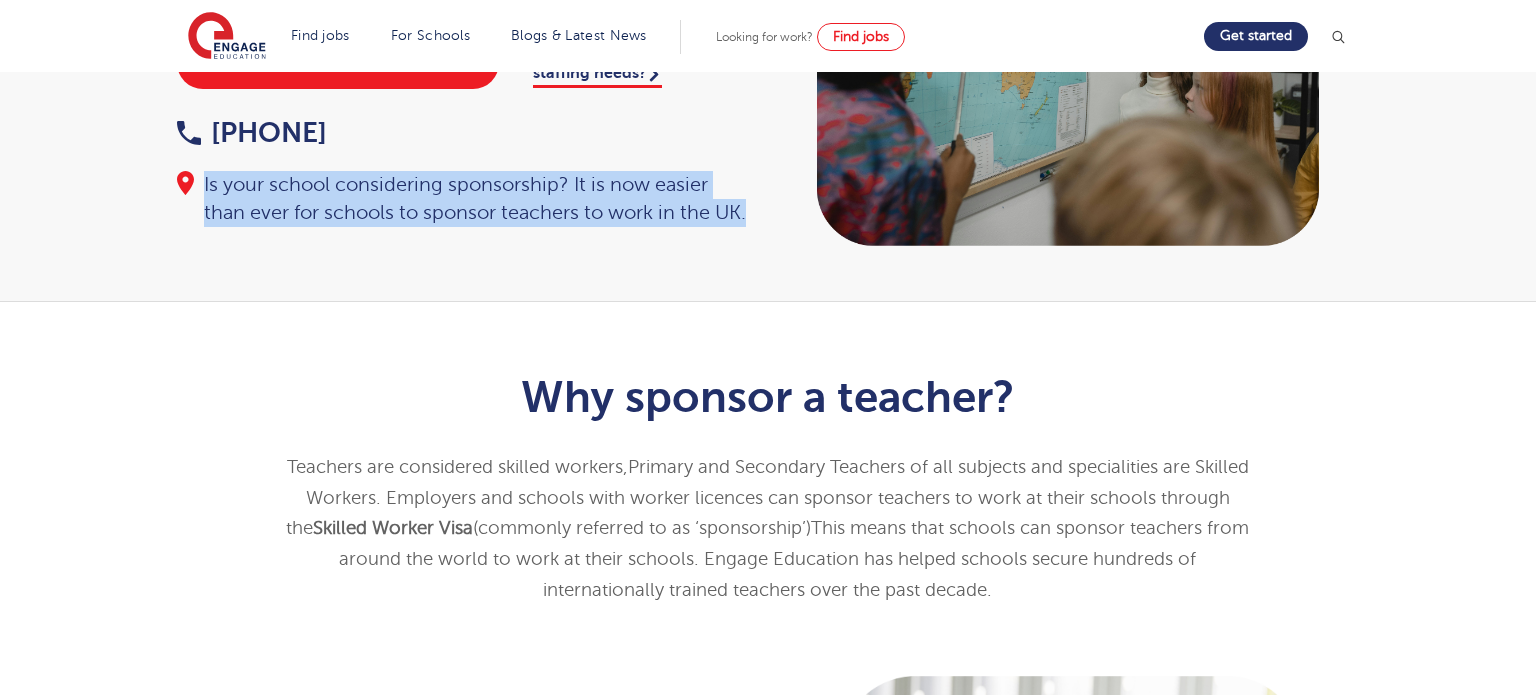 click on "Is your school considering sponsorship? It is now easier than ever for schools to sponsor teachers to work in the UK." at bounding box center [463, 199] 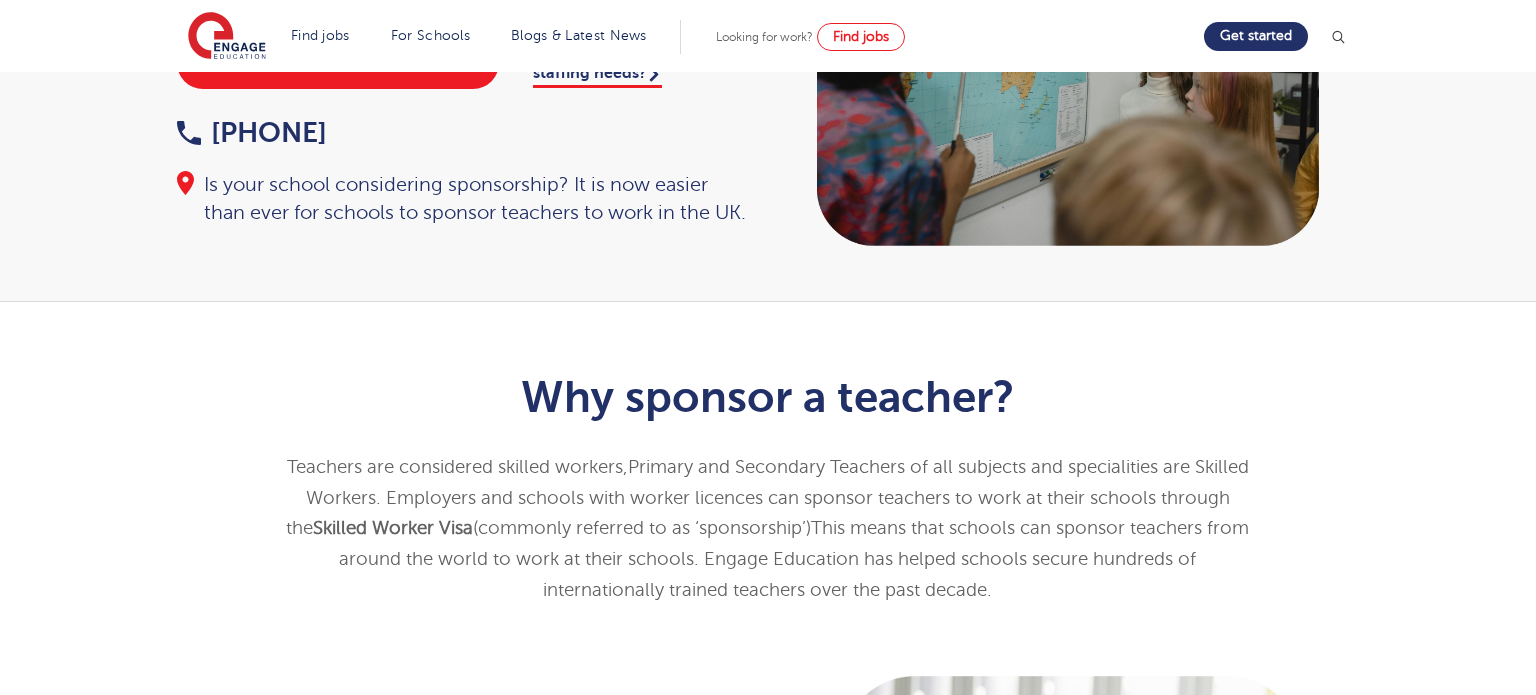 click on "Why sponsor a teacher? Teachers are considered skilled workers,  Primary and Secondary Teachers of all subjects and specialities are Skilled Workers. E mployers and schools with worker licences can sponsor teachers to work at their schools through the  Skilled Worker Visa  (commonly referred to as ‘sponsorship’).  This means that schools can sponsor teachers from around the world to work at their schools. Engage Education has helped schools secure hundreds of internationally trained teachers over the past decade." at bounding box center [768, 488] 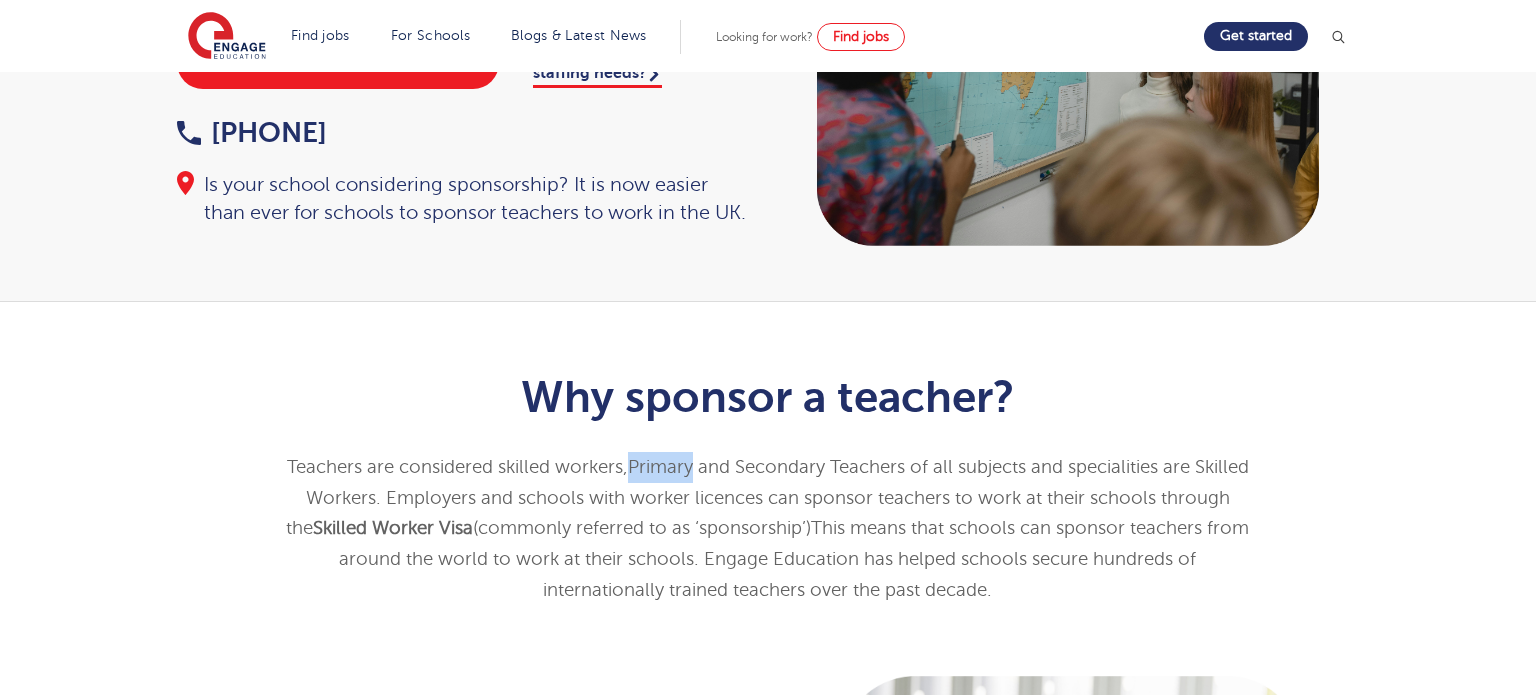 click on "Why sponsor a teacher? Teachers are considered skilled workers,  Primary and Secondary Teachers of all subjects and specialities are Skilled Workers. E mployers and schools with worker licences can sponsor teachers to work at their schools through the  Skilled Worker Visa  (commonly referred to as ‘sponsorship’).  This means that schools can sponsor teachers from around the world to work at their schools. Engage Education has helped schools secure hundreds of internationally trained teachers over the past decade." at bounding box center [768, 488] 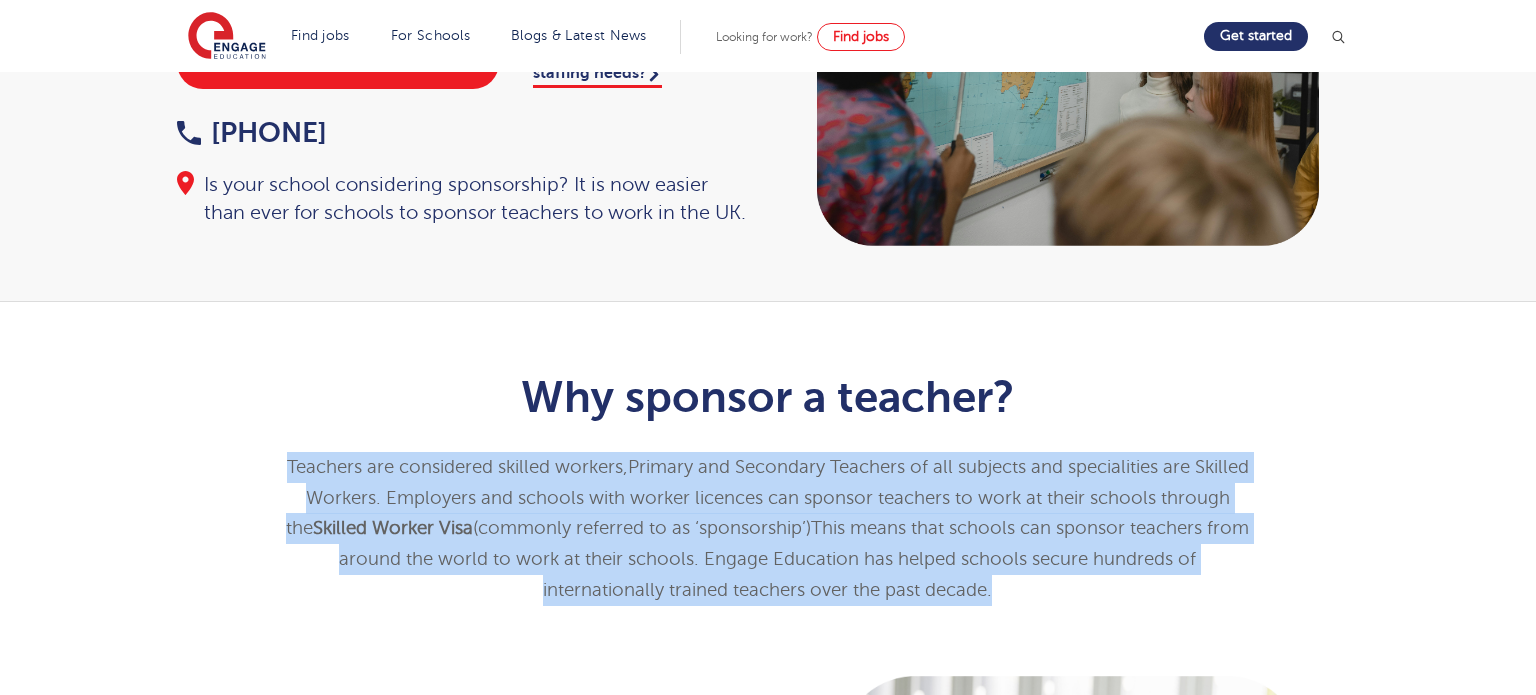 click on "Why sponsor a teacher? Teachers are considered skilled workers,  Primary and Secondary Teachers of all subjects and specialities are Skilled Workers. E mployers and schools with worker licences can sponsor teachers to work at their schools through the  Skilled Worker Visa  (commonly referred to as ‘sponsorship’).  This means that schools can sponsor teachers from around the world to work at their schools. Engage Education has helped schools secure hundreds of internationally trained teachers over the past decade." at bounding box center (768, 488) 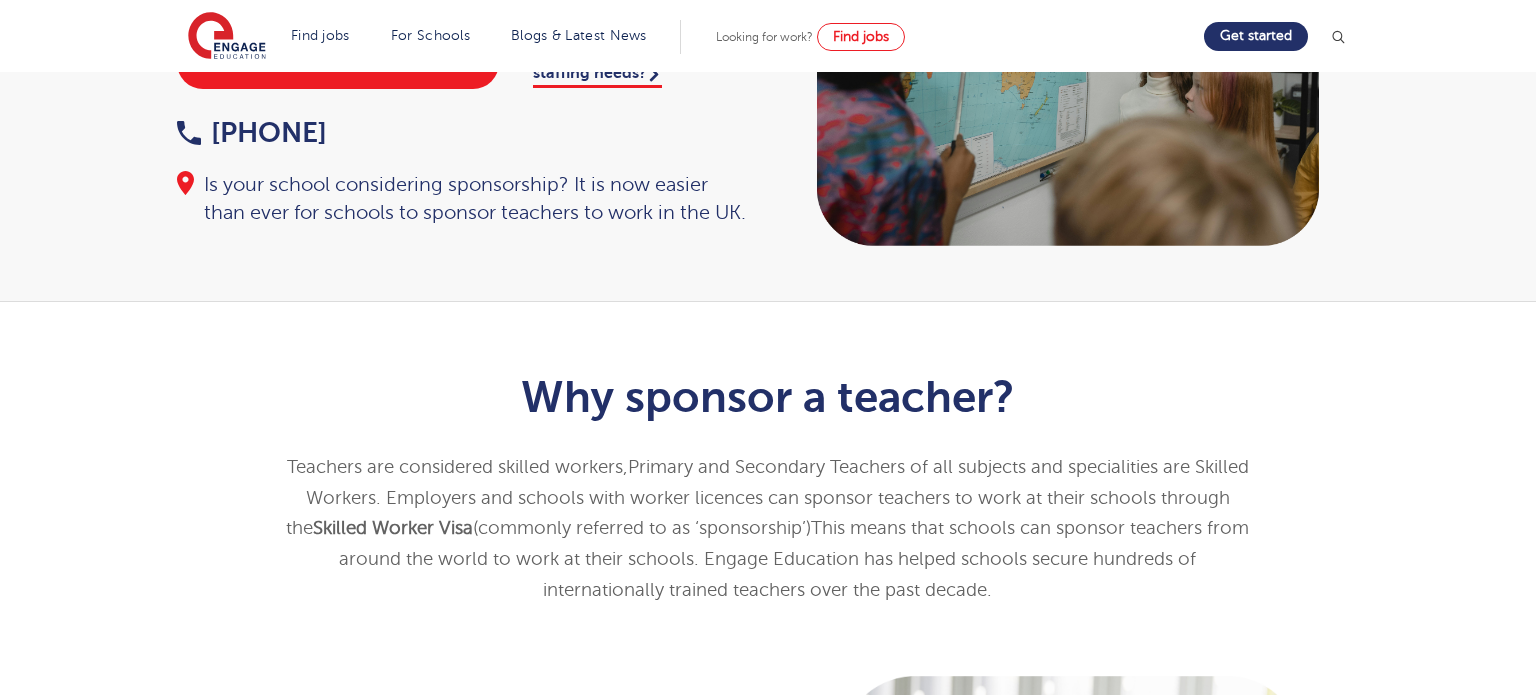 click on "Why sponsor a teacher?" at bounding box center [767, 397] 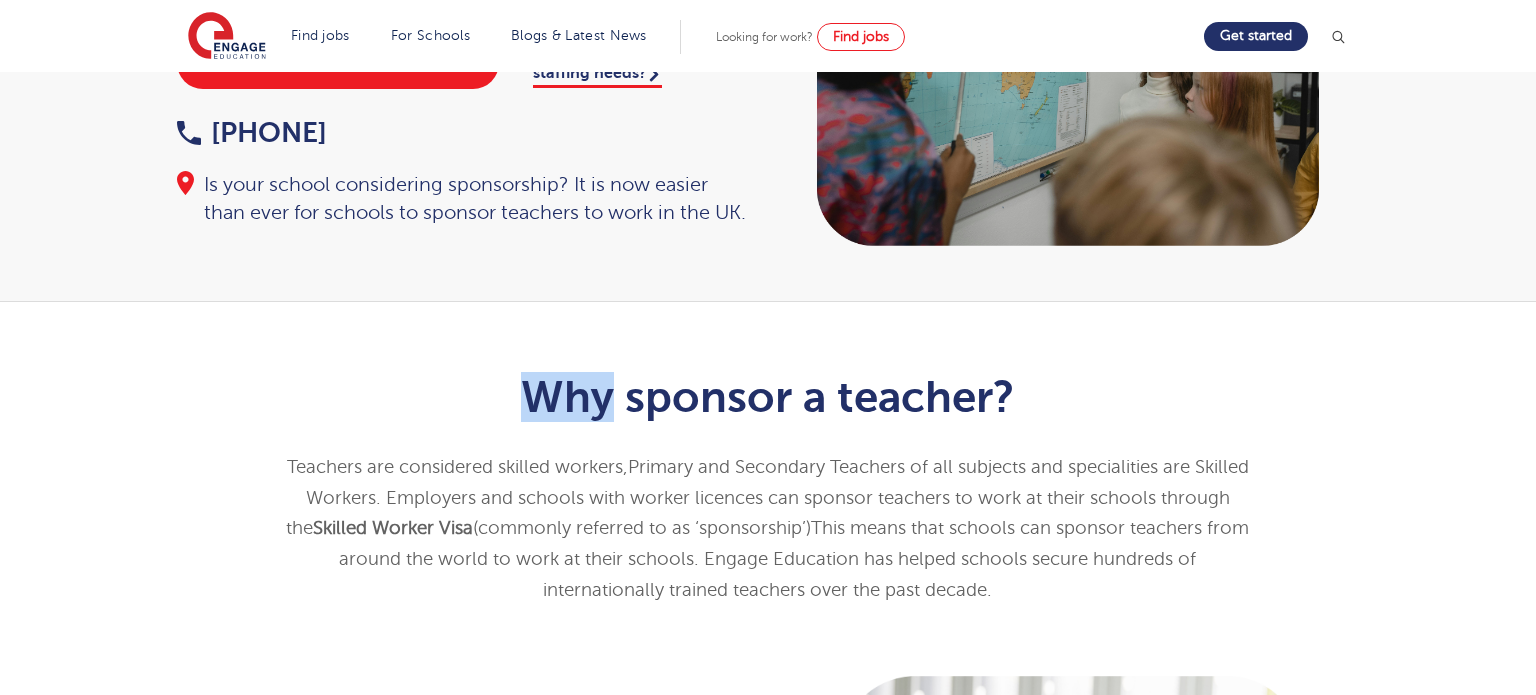click on "Why sponsor a teacher?" at bounding box center [767, 397] 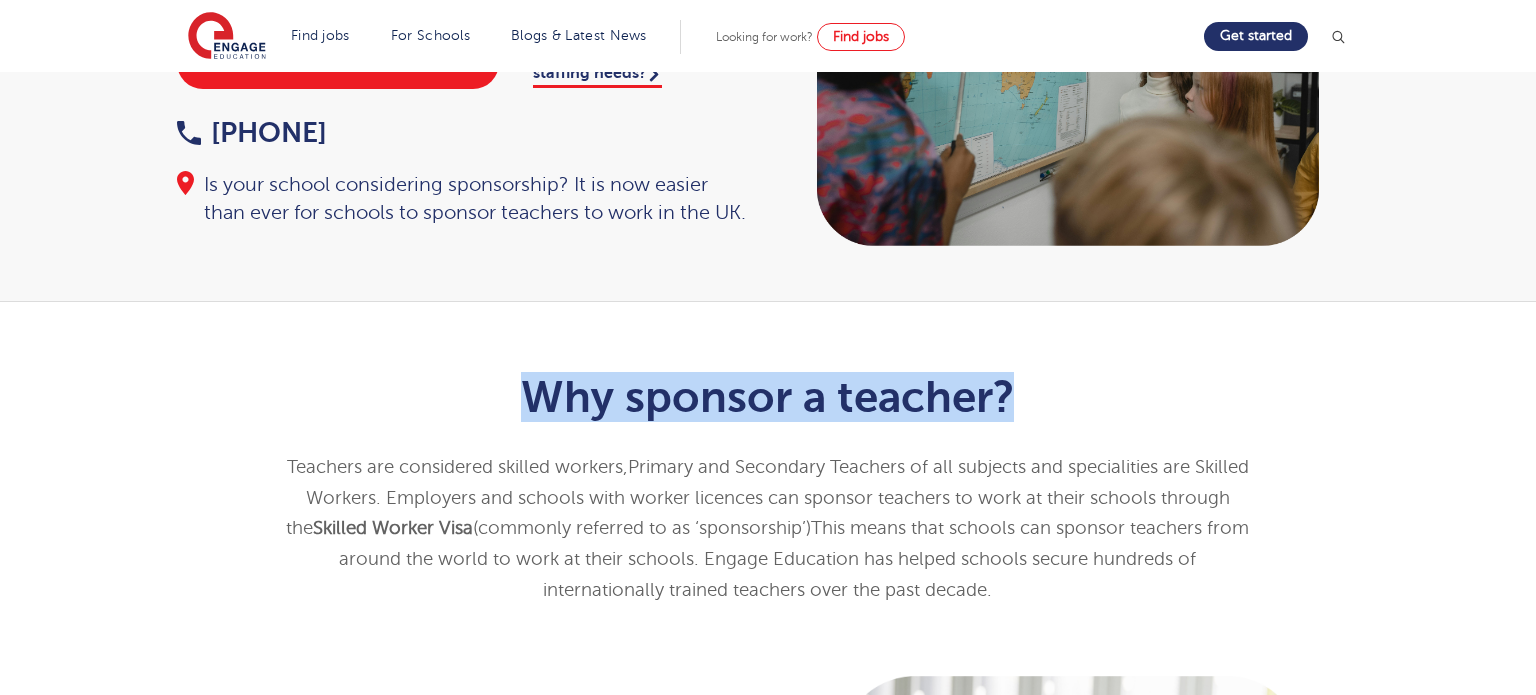 click on "Why sponsor a teacher?" at bounding box center [767, 397] 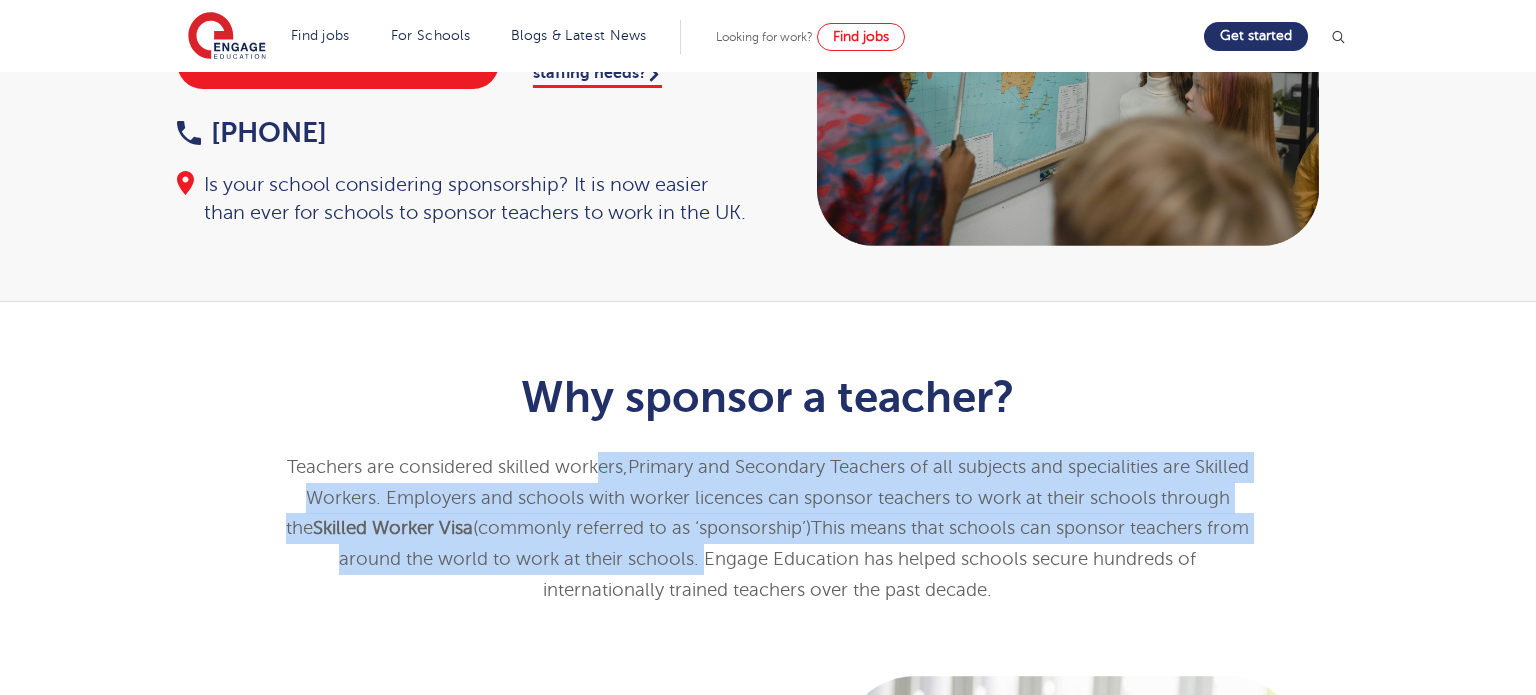 drag, startPoint x: 599, startPoint y: 465, endPoint x: 641, endPoint y: 560, distance: 103.87011 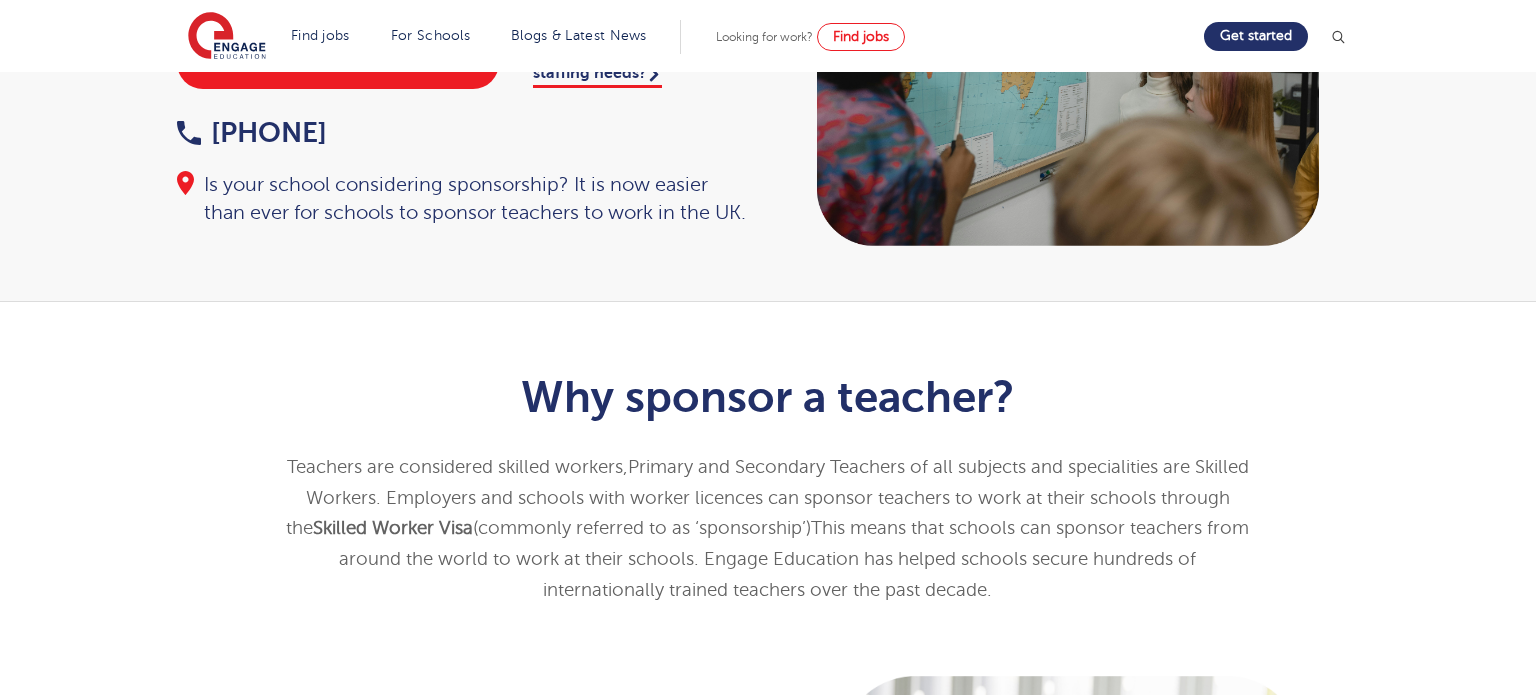 click on "This means that schools can sponsor teachers from around the world to work at their schools. Engage Education has helped schools secure hundreds of internationally trained teachers over the past decade." at bounding box center [794, 558] 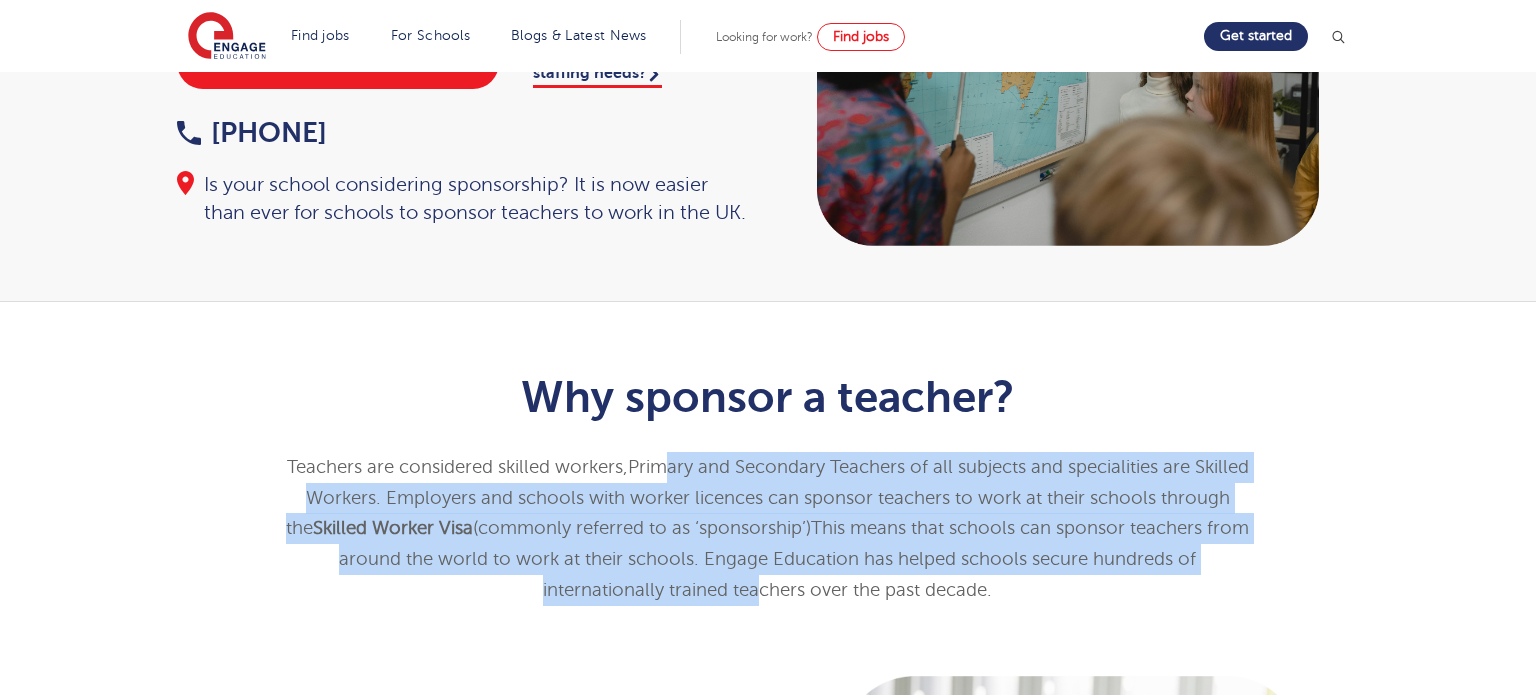 drag, startPoint x: 687, startPoint y: 568, endPoint x: 687, endPoint y: 466, distance: 102 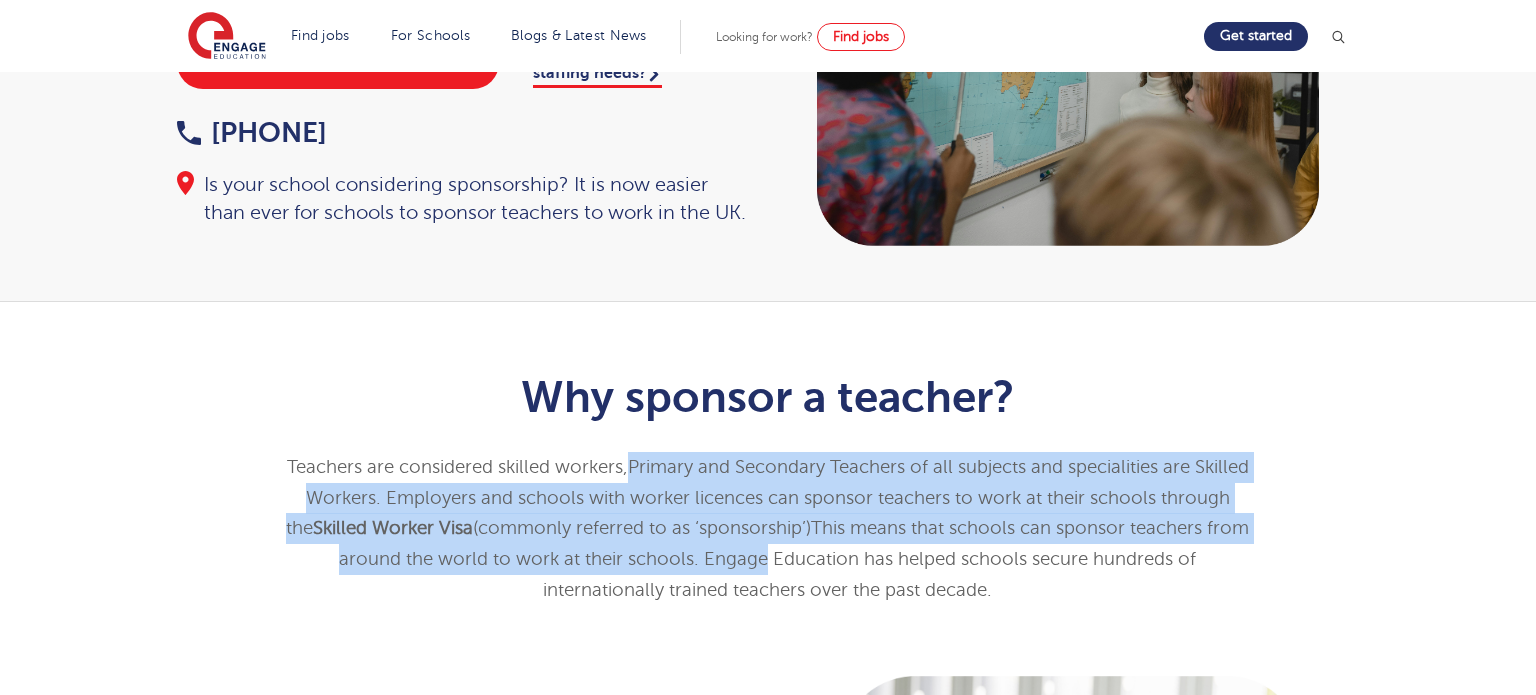 drag, startPoint x: 688, startPoint y: 466, endPoint x: 690, endPoint y: 566, distance: 100.02 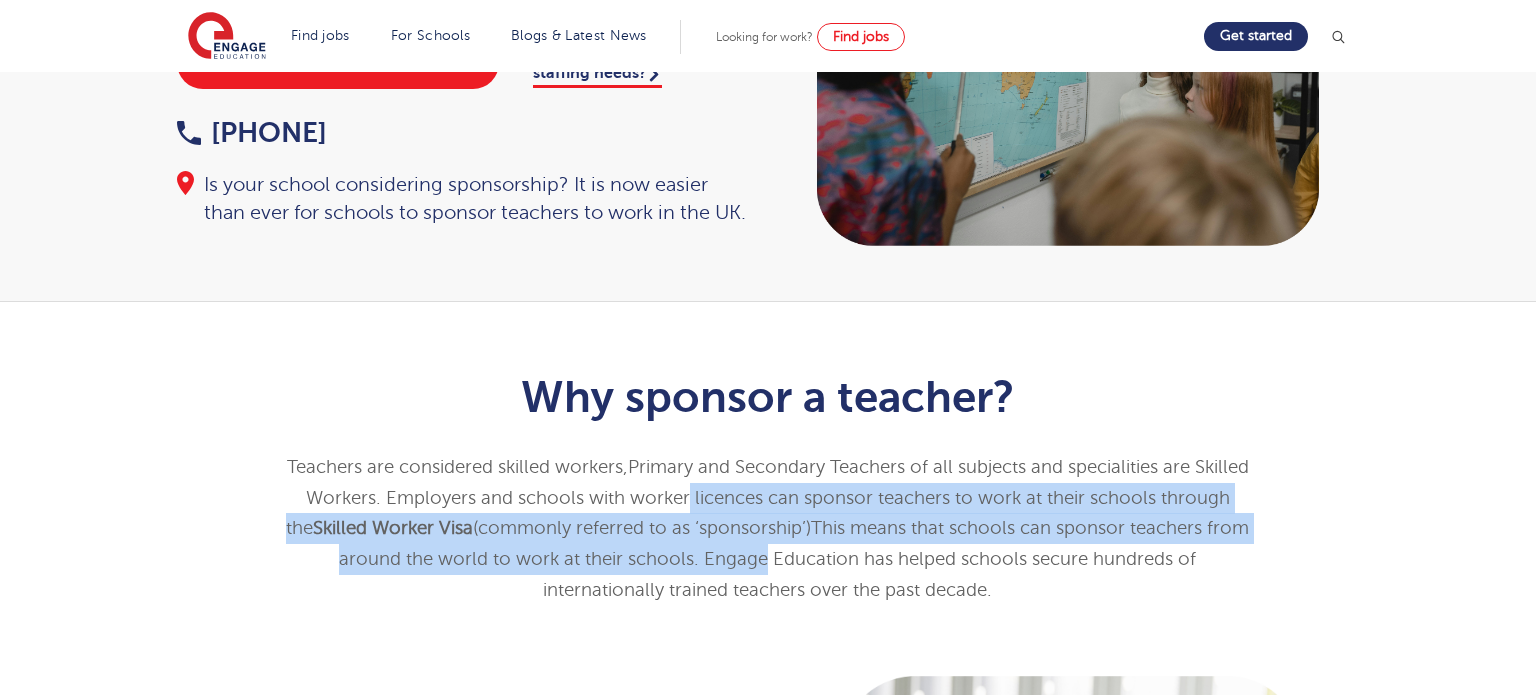 drag, startPoint x: 698, startPoint y: 566, endPoint x: 674, endPoint y: 487, distance: 82.565125 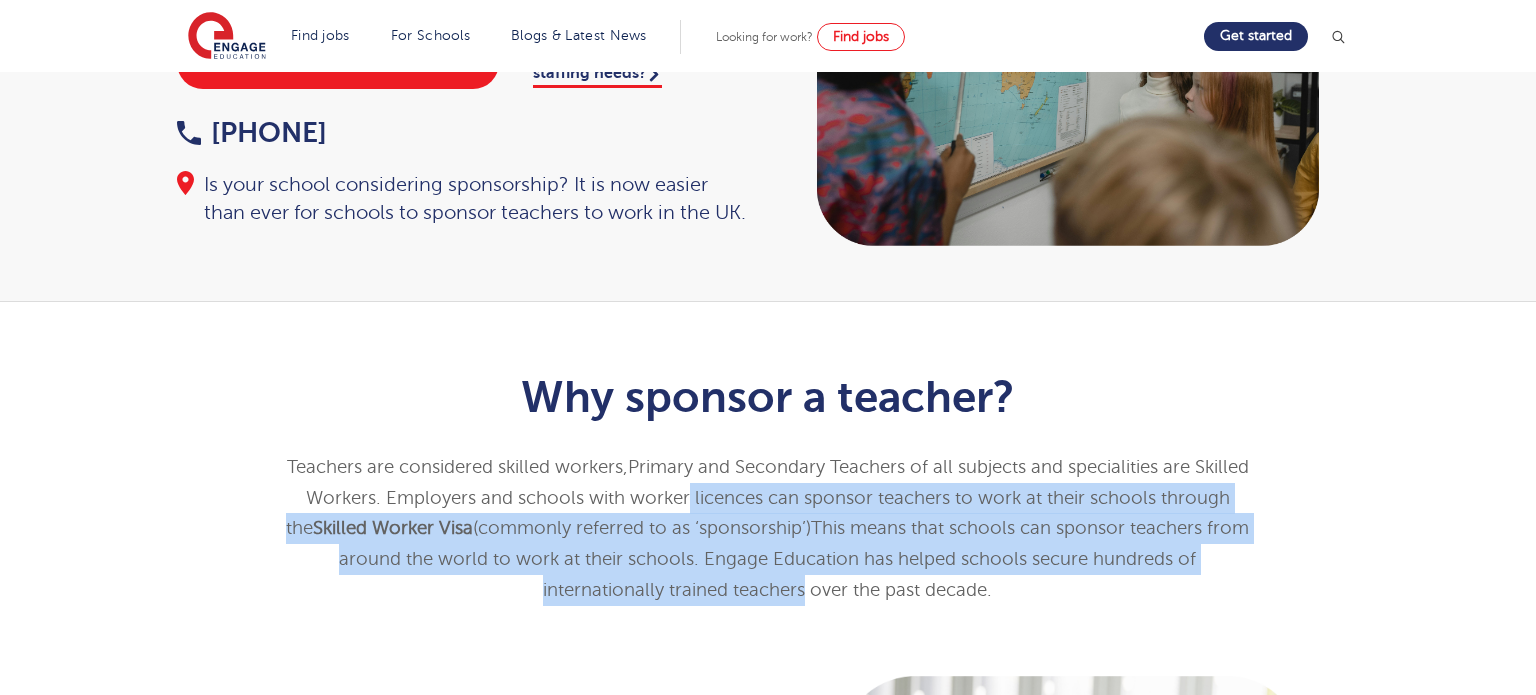 drag, startPoint x: 674, startPoint y: 487, endPoint x: 707, endPoint y: 576, distance: 94.92102 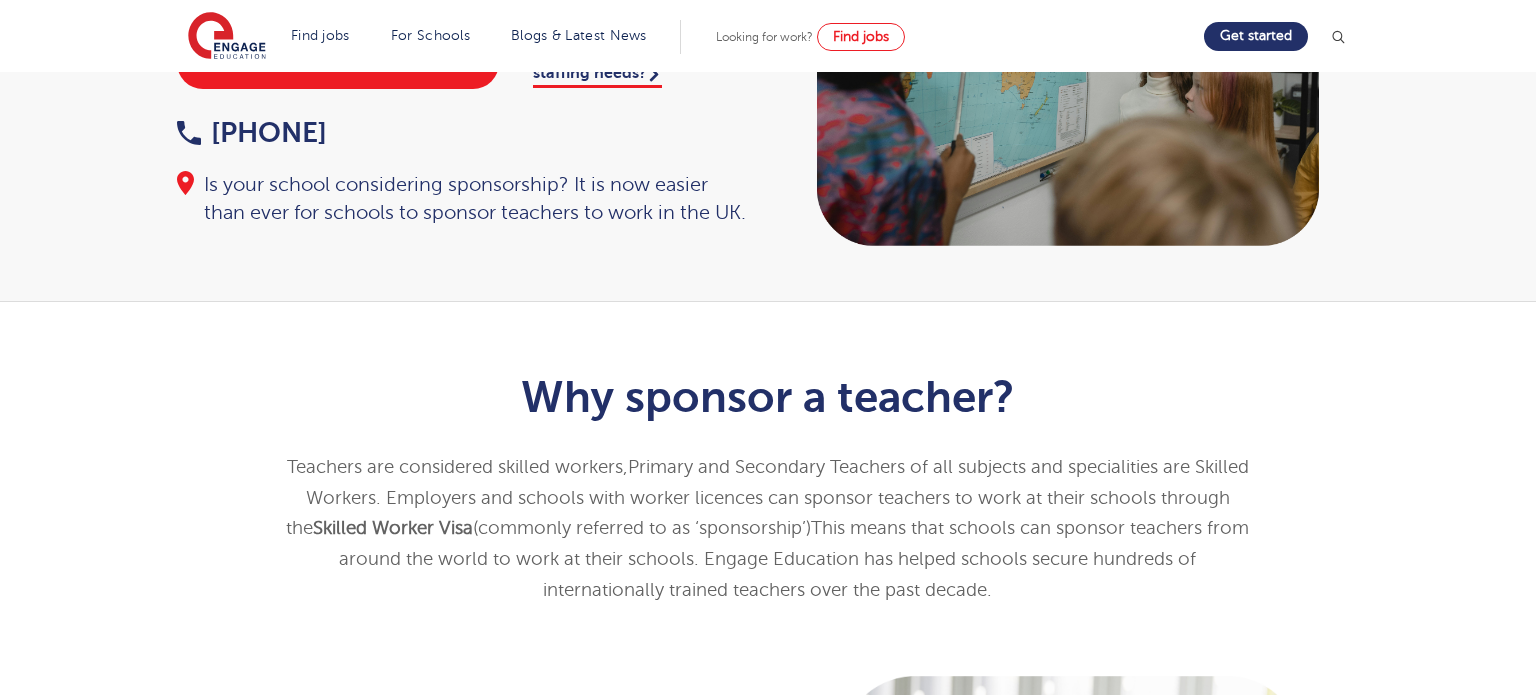 click on "mployers and schools with worker licences can sponsor teachers to work at their schools through the  Skilled Worker Visa  (commonly referred to as ‘sponsorship’)." at bounding box center [758, 513] 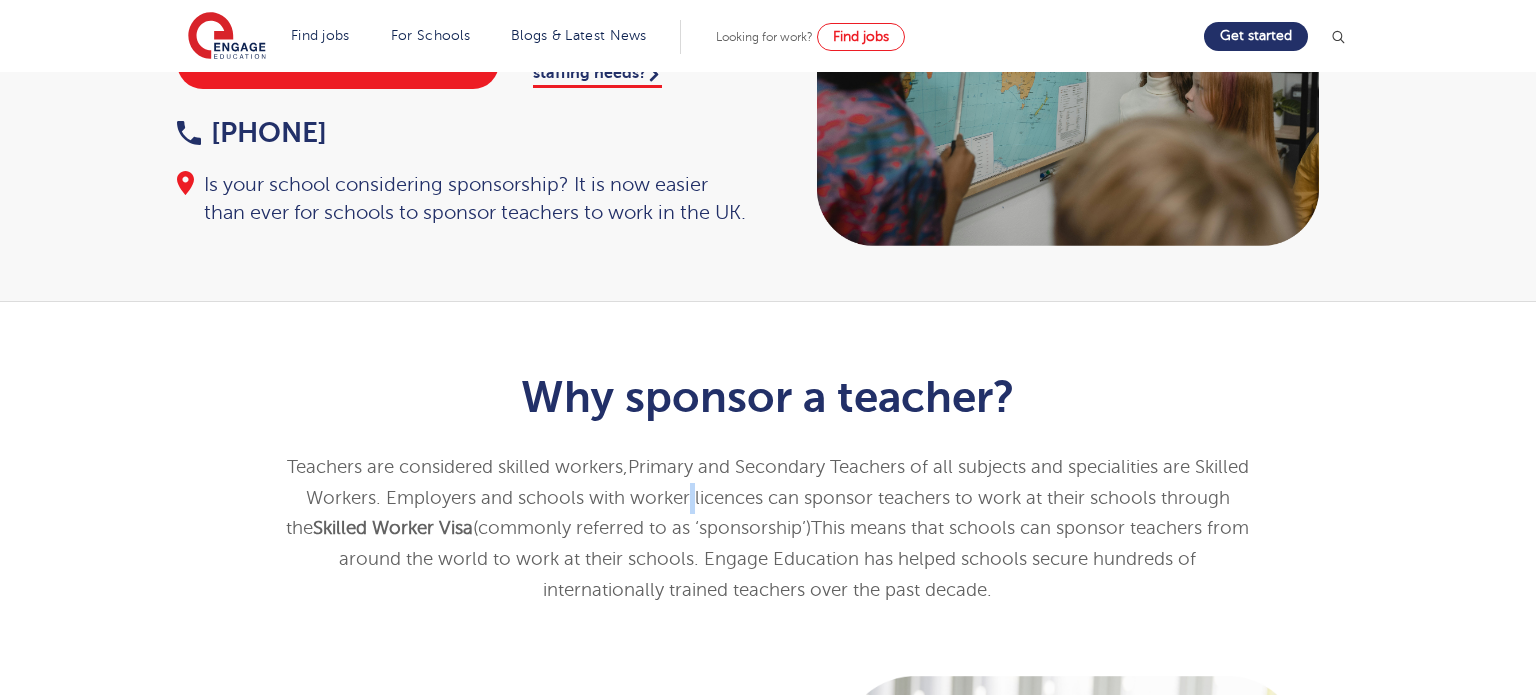 click on "mployers and schools with worker licences can sponsor teachers to work at their schools through the  Skilled Worker Visa  (commonly referred to as ‘sponsorship’)." at bounding box center (758, 513) 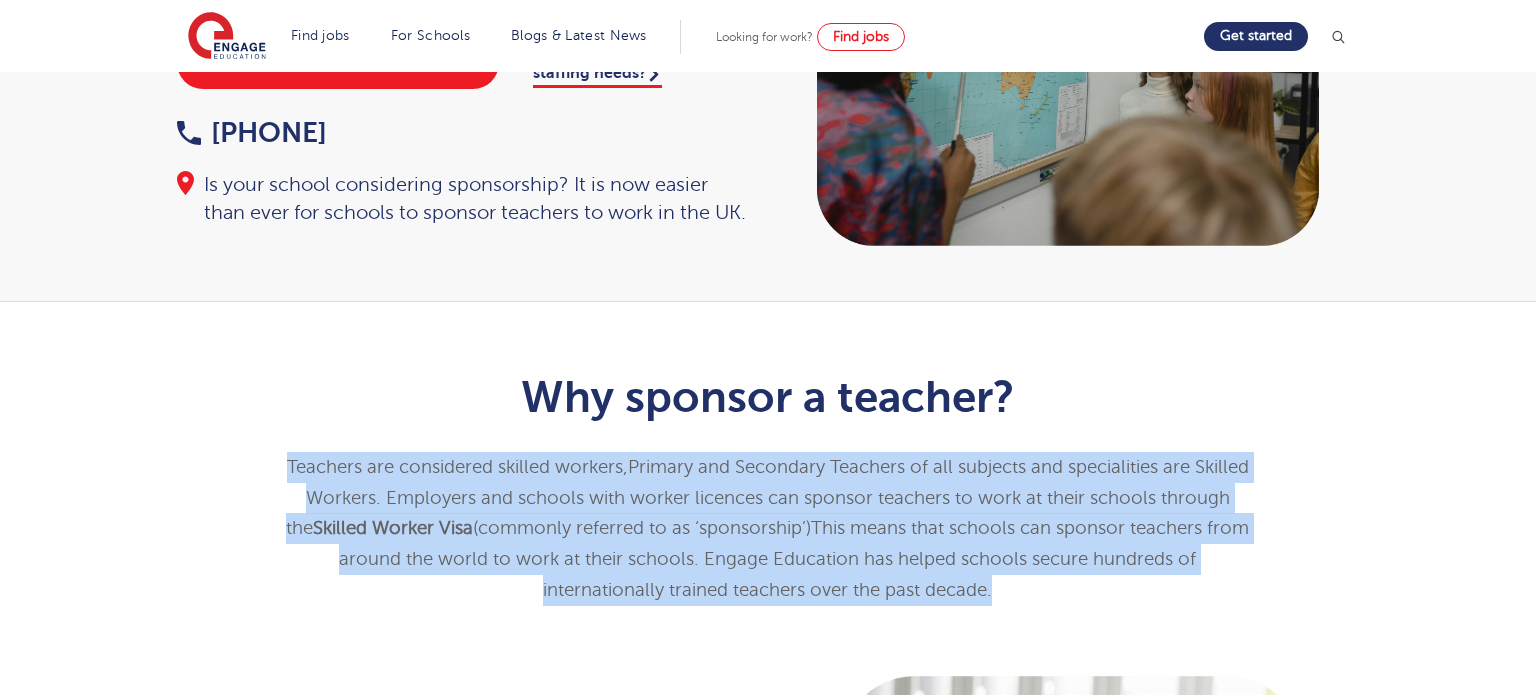 click on "mployers and schools with worker licences can sponsor teachers to work at their schools through the  Skilled Worker Visa  (commonly referred to as ‘sponsorship’)." at bounding box center (758, 513) 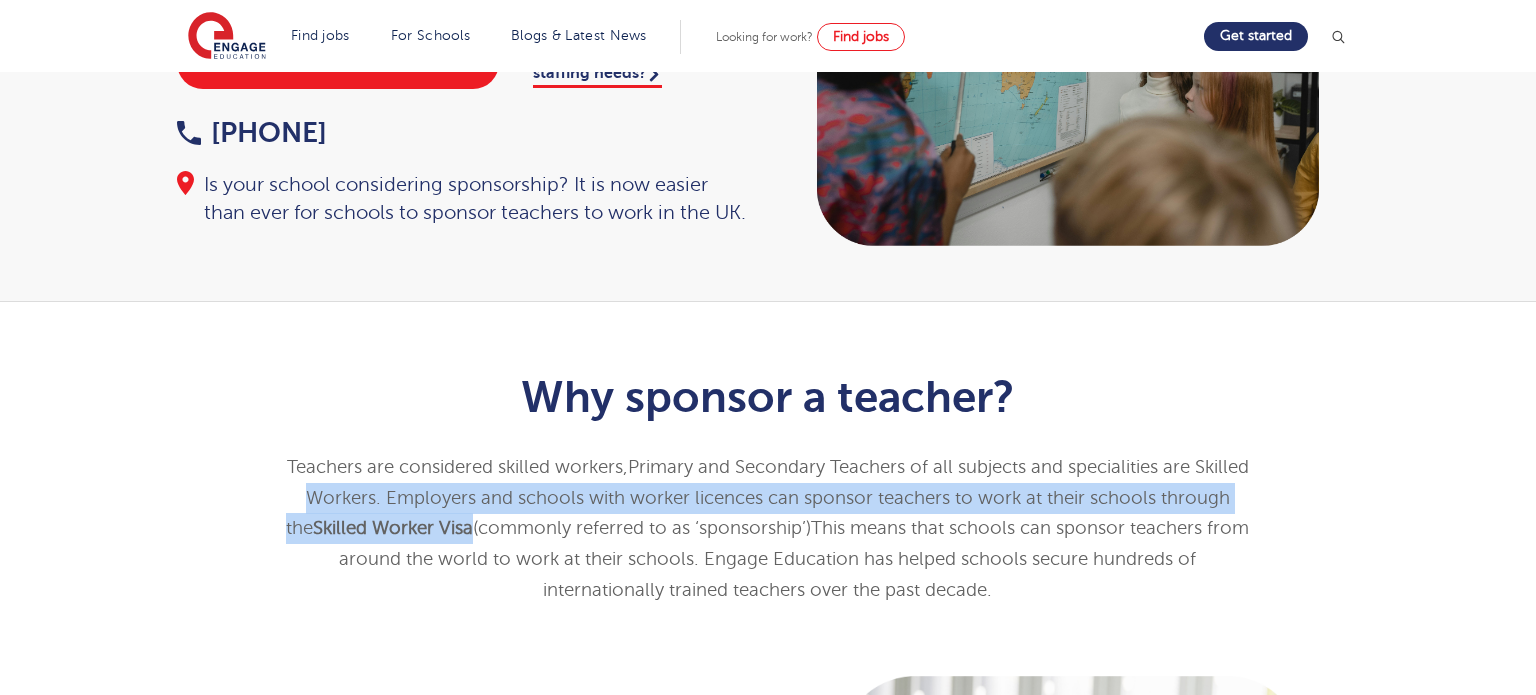 drag, startPoint x: 454, startPoint y: 526, endPoint x: 281, endPoint y: 505, distance: 174.26991 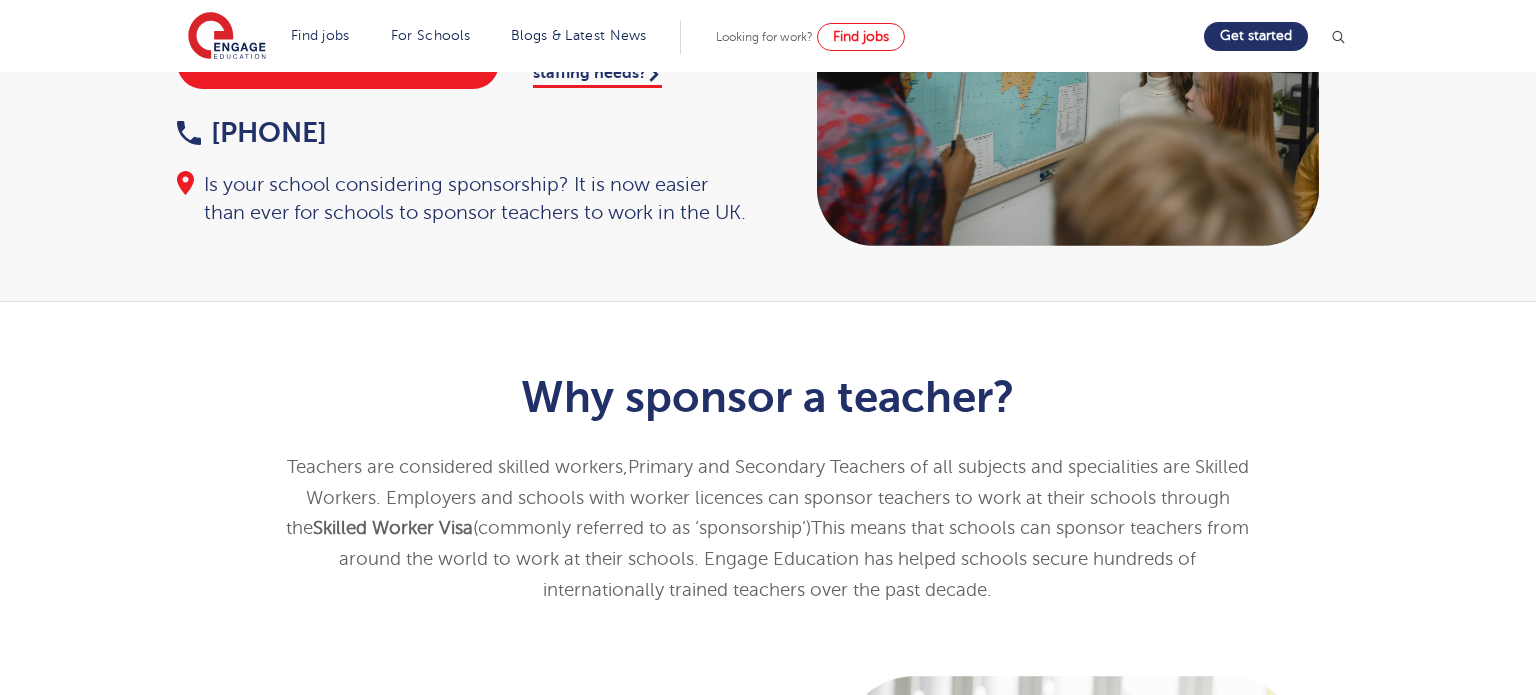 drag, startPoint x: 317, startPoint y: 517, endPoint x: 244, endPoint y: 521, distance: 73.109505 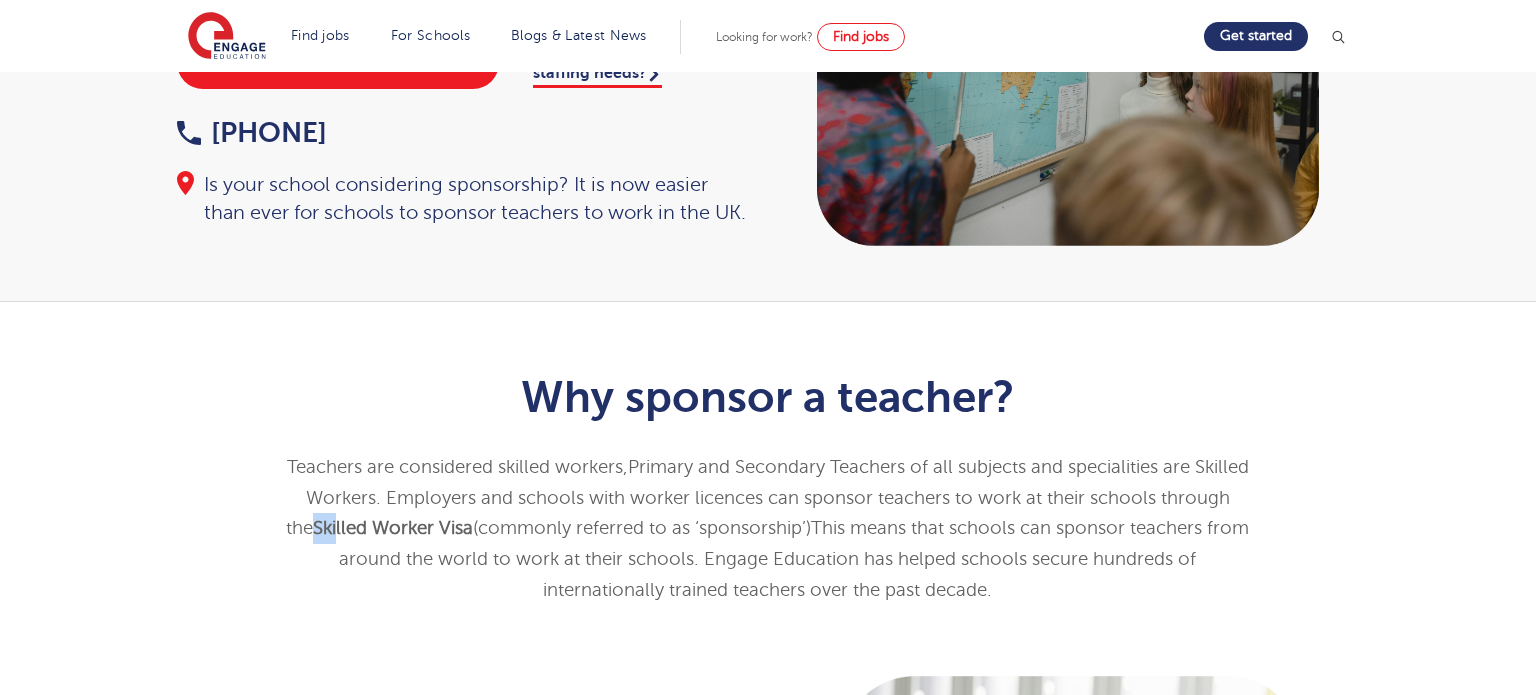 click on "Teachers are considered skilled workers,  Primary and Secondary Teachers of all subjects and specialities are Skilled Workers. E mployers and schools with worker licences can sponsor teachers to work at their schools through the  Skilled Worker Visa  (commonly referred to as ‘sponsorship’).  This means that schools can sponsor teachers from around the world to work at their schools. Engage Education has helped schools secure hundreds of internationally trained teachers over the past decade." at bounding box center [768, 528] 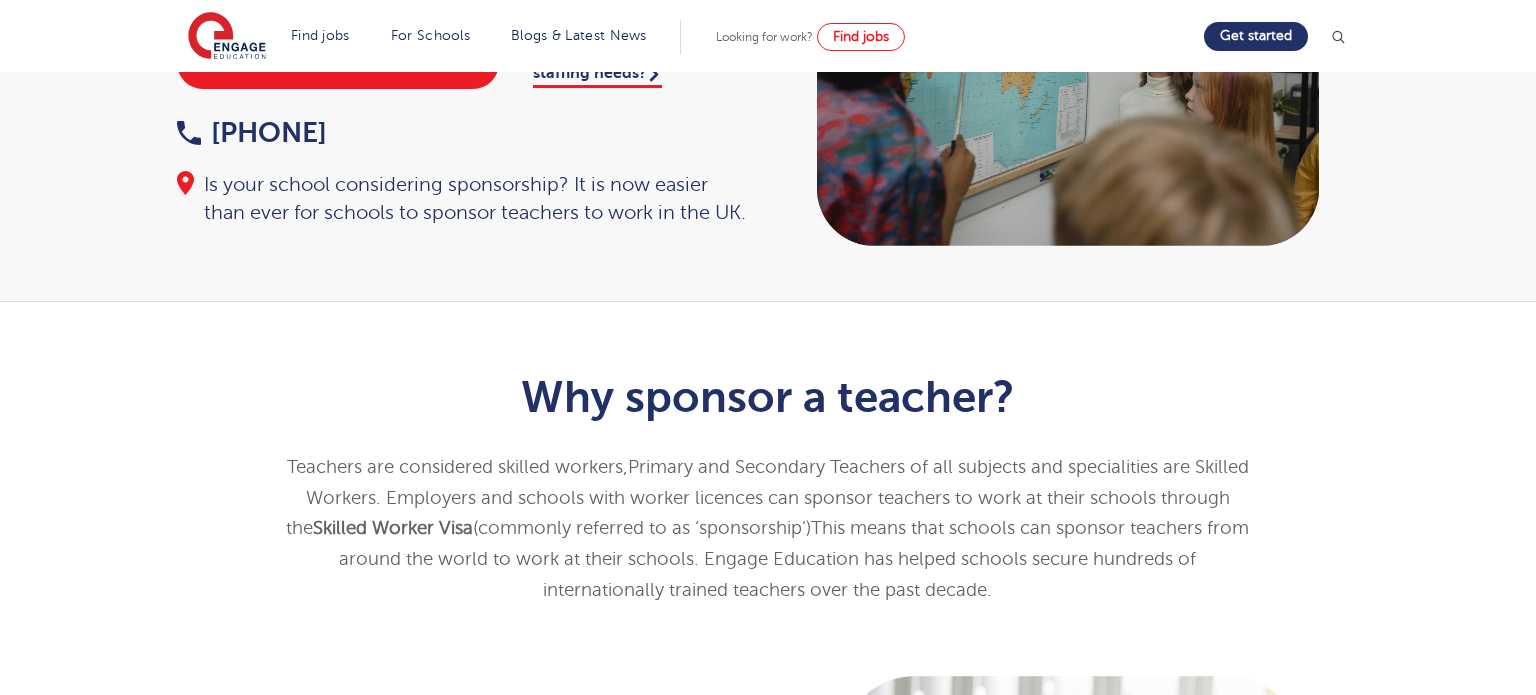 click on "Teachers are considered skilled workers,  Primary and Secondary Teachers of all subjects and specialities are Skilled Workers. E mployers and schools with worker licences can sponsor teachers to work at their schools through the  Skilled Worker Visa  (commonly referred to as ‘sponsorship’).  This means that schools can sponsor teachers from around the world to work at their schools. Engage Education has helped schools secure hundreds of internationally trained teachers over the past decade." at bounding box center (768, 528) 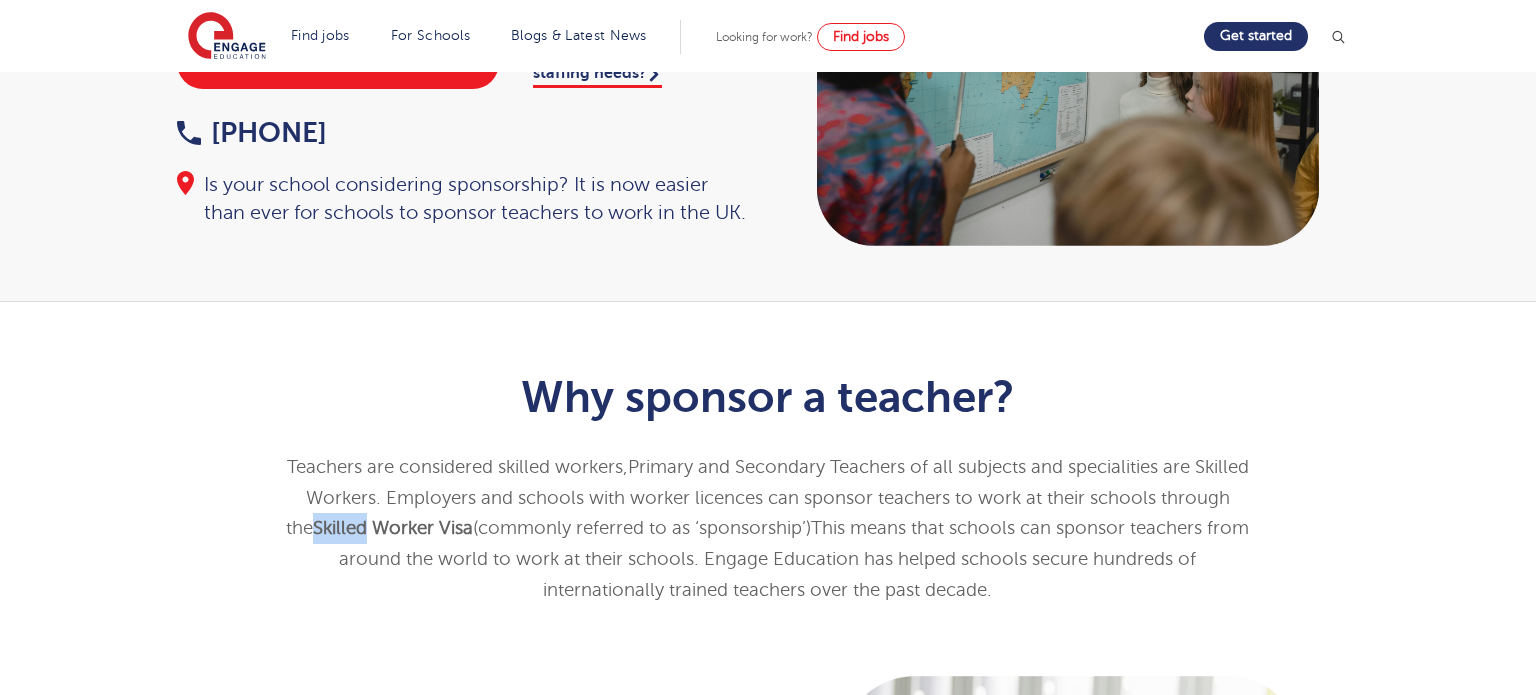 click on "Teachers are considered skilled workers,  Primary and Secondary Teachers of all subjects and specialities are Skilled Workers. E mployers and schools with worker licences can sponsor teachers to work at their schools through the  Skilled Worker Visa  (commonly referred to as ‘sponsorship’).  This means that schools can sponsor teachers from around the world to work at their schools. Engage Education has helped schools secure hundreds of internationally trained teachers over the past decade." at bounding box center [768, 528] 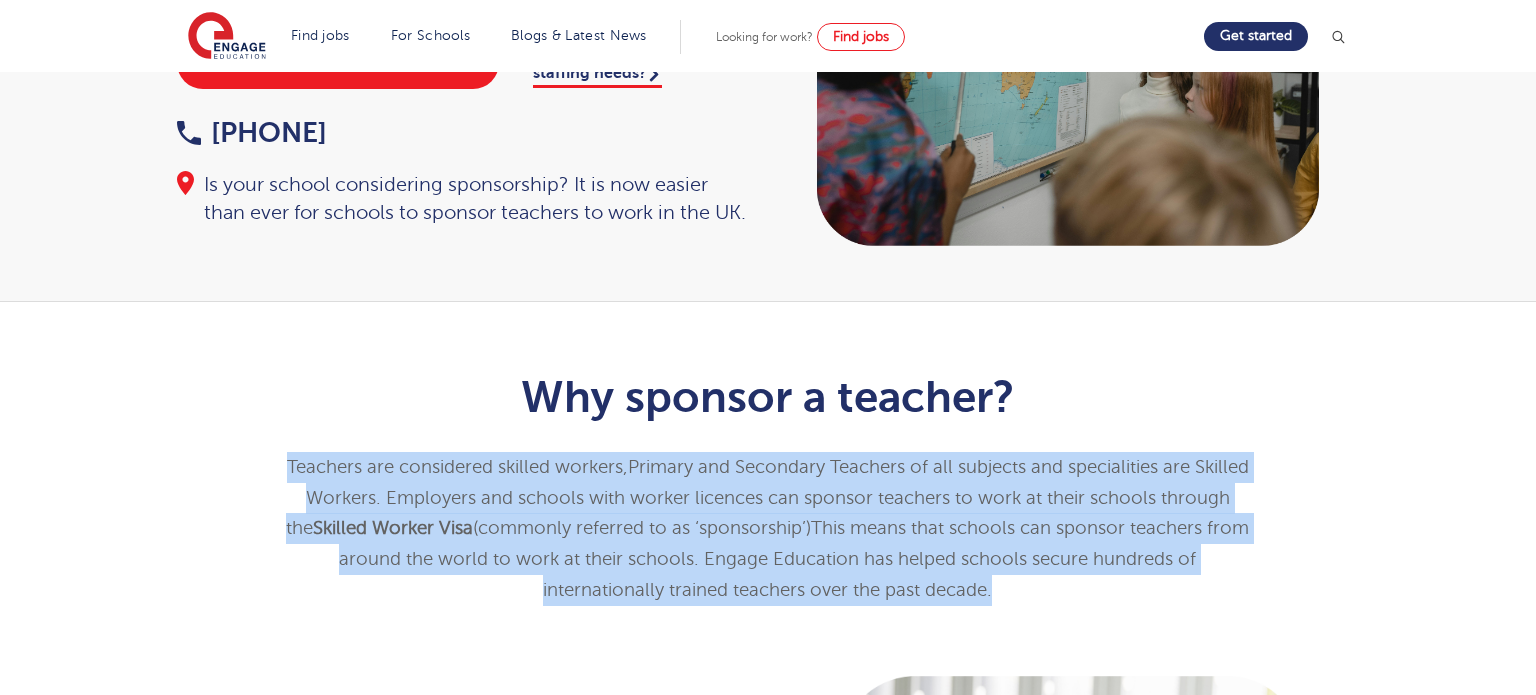click on "Teachers are considered skilled workers,  Primary and Secondary Teachers of all subjects and specialities are Skilled Workers. E mployers and schools with worker licences can sponsor teachers to work at their schools through the  Skilled Worker Visa  (commonly referred to as ‘sponsorship’).  This means that schools can sponsor teachers from around the world to work at their schools. Engage Education has helped schools secure hundreds of internationally trained teachers over the past decade." at bounding box center [768, 528] 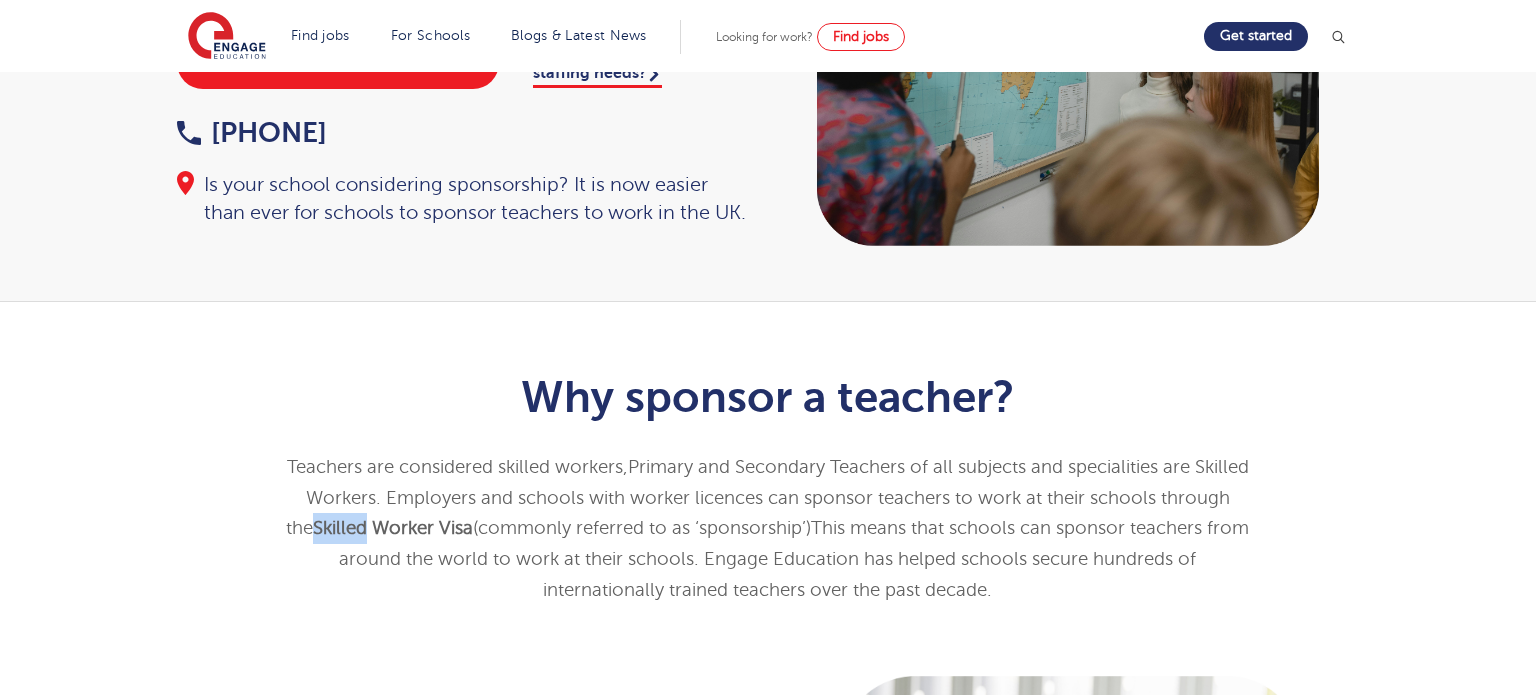 click on "Teachers are considered skilled workers,  Primary and Secondary Teachers of all subjects and specialities are Skilled Workers. E mployers and schools with worker licences can sponsor teachers to work at their schools through the  Skilled Worker Visa  (commonly referred to as ‘sponsorship’).  This means that schools can sponsor teachers from around the world to work at their schools. Engage Education has helped schools secure hundreds of internationally trained teachers over the past decade." at bounding box center (768, 528) 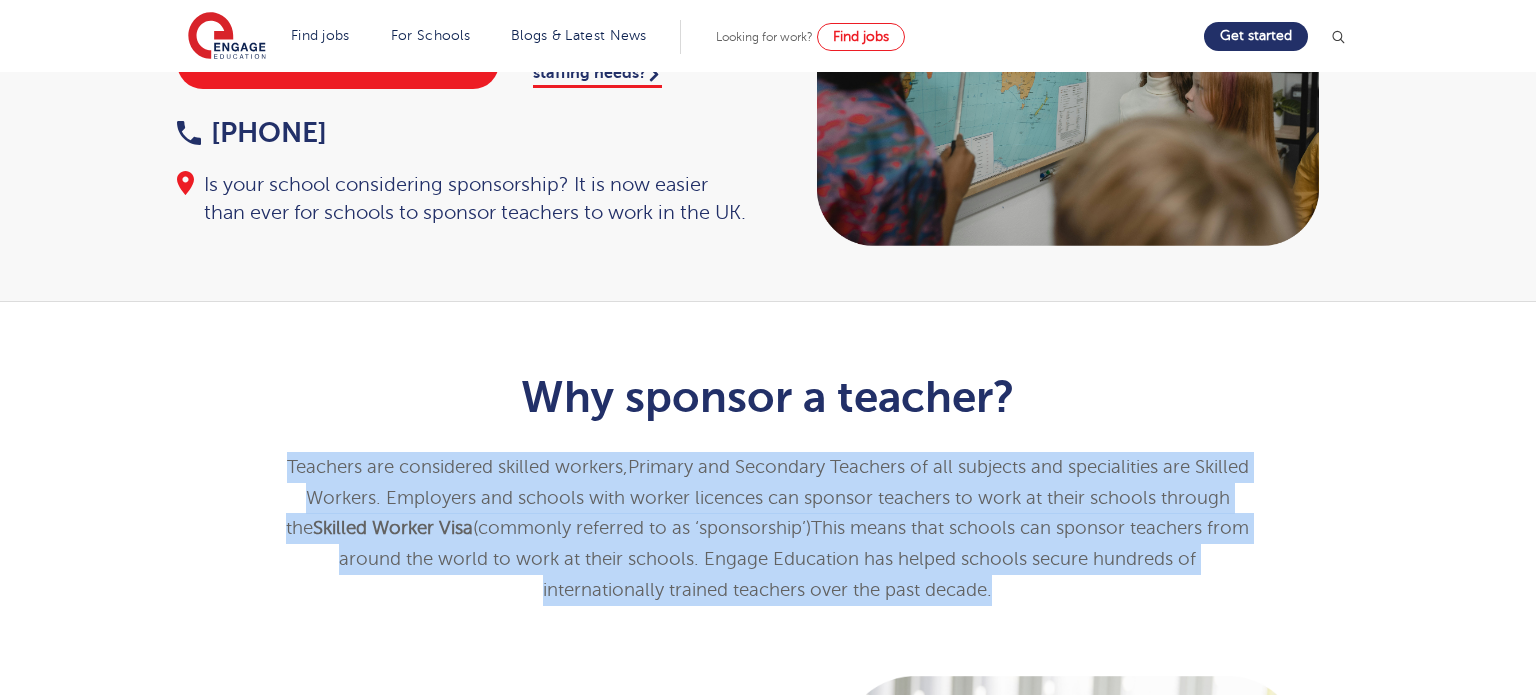 click on "Teachers are considered skilled workers,  Primary and Secondary Teachers of all subjects and specialities are Skilled Workers. E mployers and schools with worker licences can sponsor teachers to work at their schools through the  Skilled Worker Visa  (commonly referred to as ‘sponsorship’).  This means that schools can sponsor teachers from around the world to work at their schools. Engage Education has helped schools secure hundreds of internationally trained teachers over the past decade." at bounding box center (768, 528) 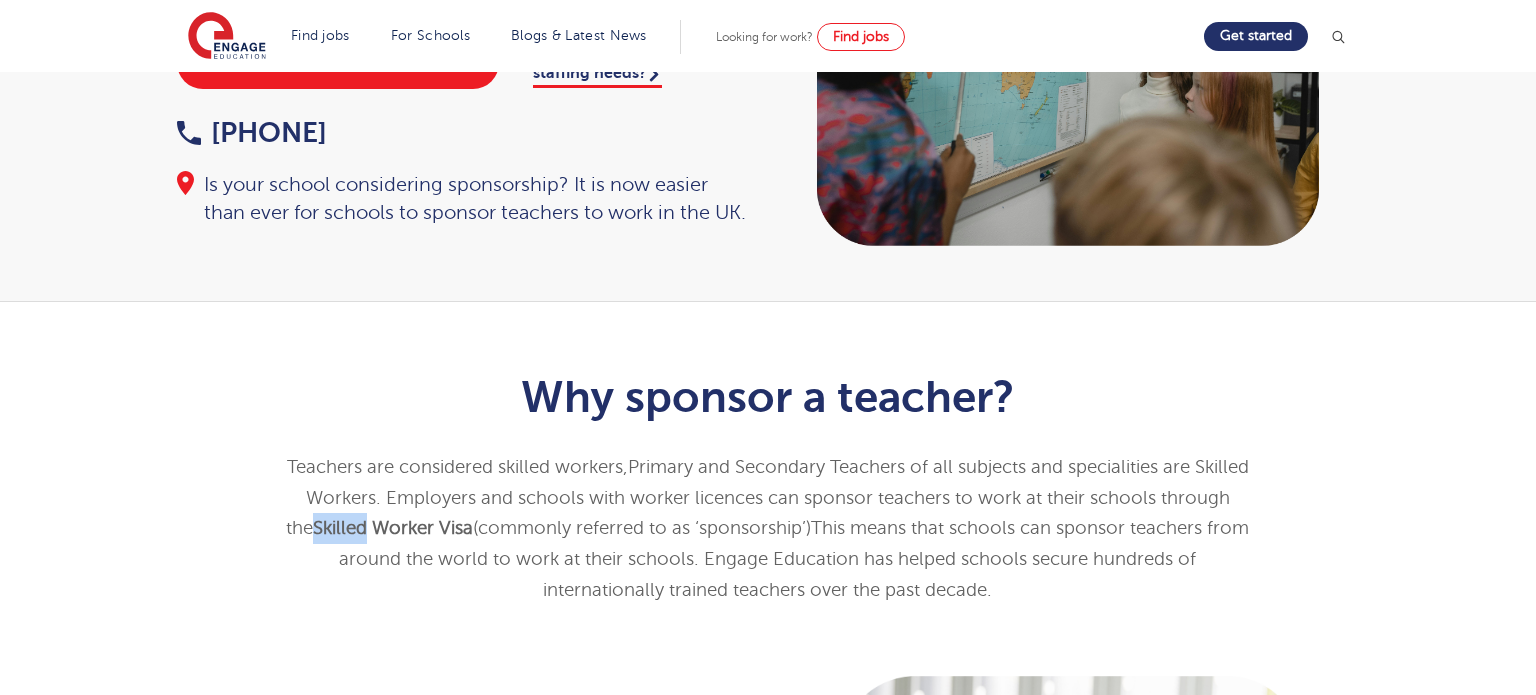 click on "Teachers are considered skilled workers,  Primary and Secondary Teachers of all subjects and specialities are Skilled Workers. E mployers and schools with worker licences can sponsor teachers to work at their schools through the  Skilled Worker Visa  (commonly referred to as ‘sponsorship’).  This means that schools can sponsor teachers from around the world to work at their schools. Engage Education has helped schools secure hundreds of internationally trained teachers over the past decade." at bounding box center [768, 528] 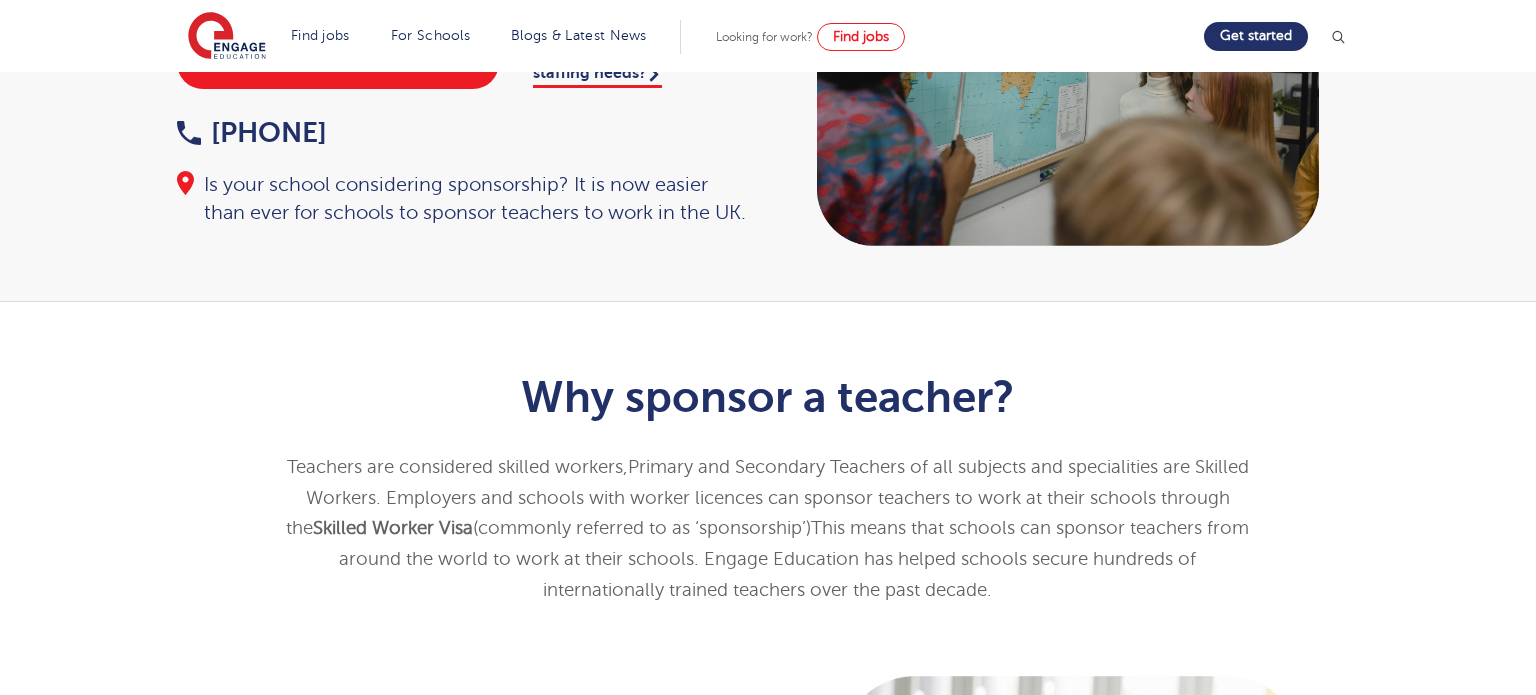 click on "Primary and Secondary Teachers of all subjects and specialities are Skilled Workers. E" at bounding box center [777, 482] 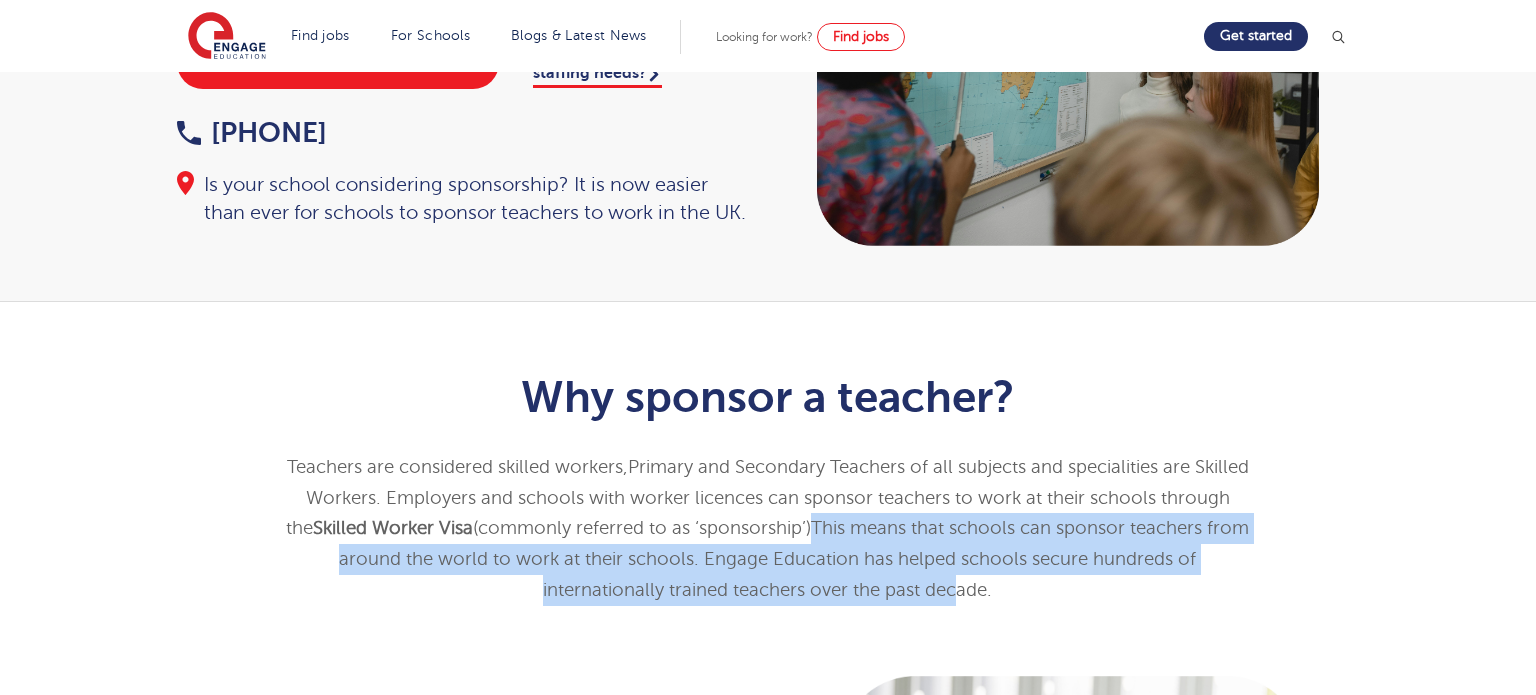drag, startPoint x: 807, startPoint y: 522, endPoint x: 891, endPoint y: 610, distance: 121.65525 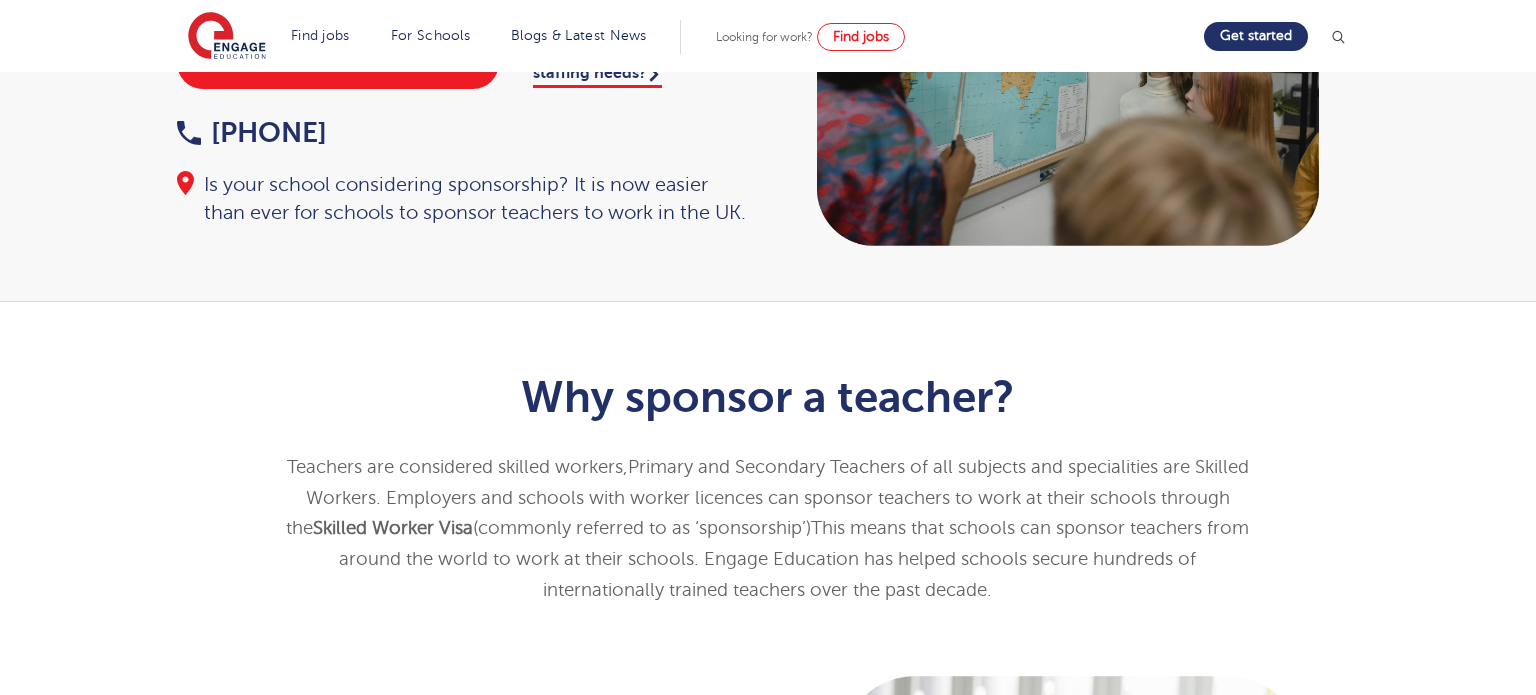 click on "Why sponsor a teacher? Teachers are considered skilled workers,  Primary and Secondary Teachers of all subjects and specialities are Skilled Workers. E mployers and schools with worker licences can sponsor teachers to work at their schools through the  Skilled Worker Visa  (commonly referred to as ‘sponsorship’).  This means that schools can sponsor teachers from around the world to work at their schools. Engage Education has helped schools secure hundreds of internationally trained teachers over the past decade." at bounding box center (768, 483) 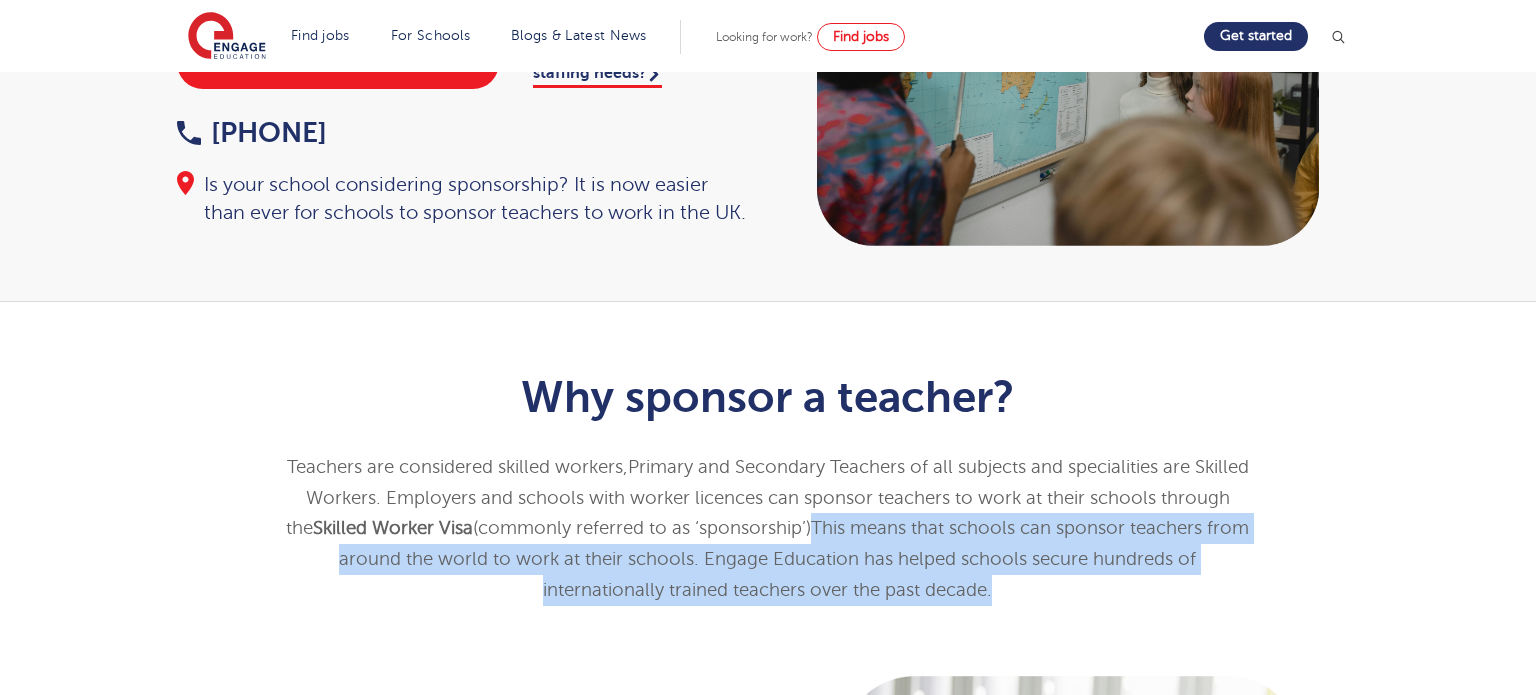drag, startPoint x: 930, startPoint y: 594, endPoint x: 805, endPoint y: 523, distance: 143.75674 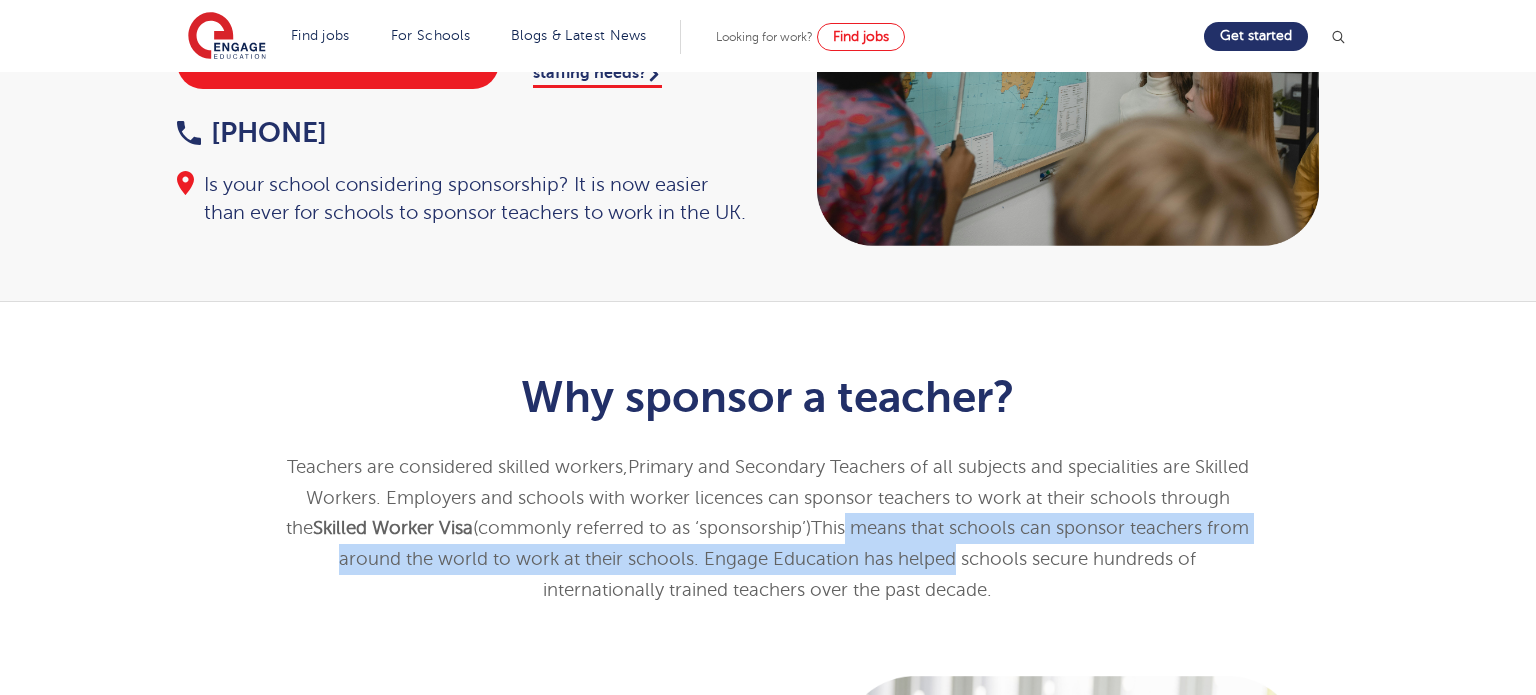 drag, startPoint x: 837, startPoint y: 523, endPoint x: 861, endPoint y: 579, distance: 60.926186 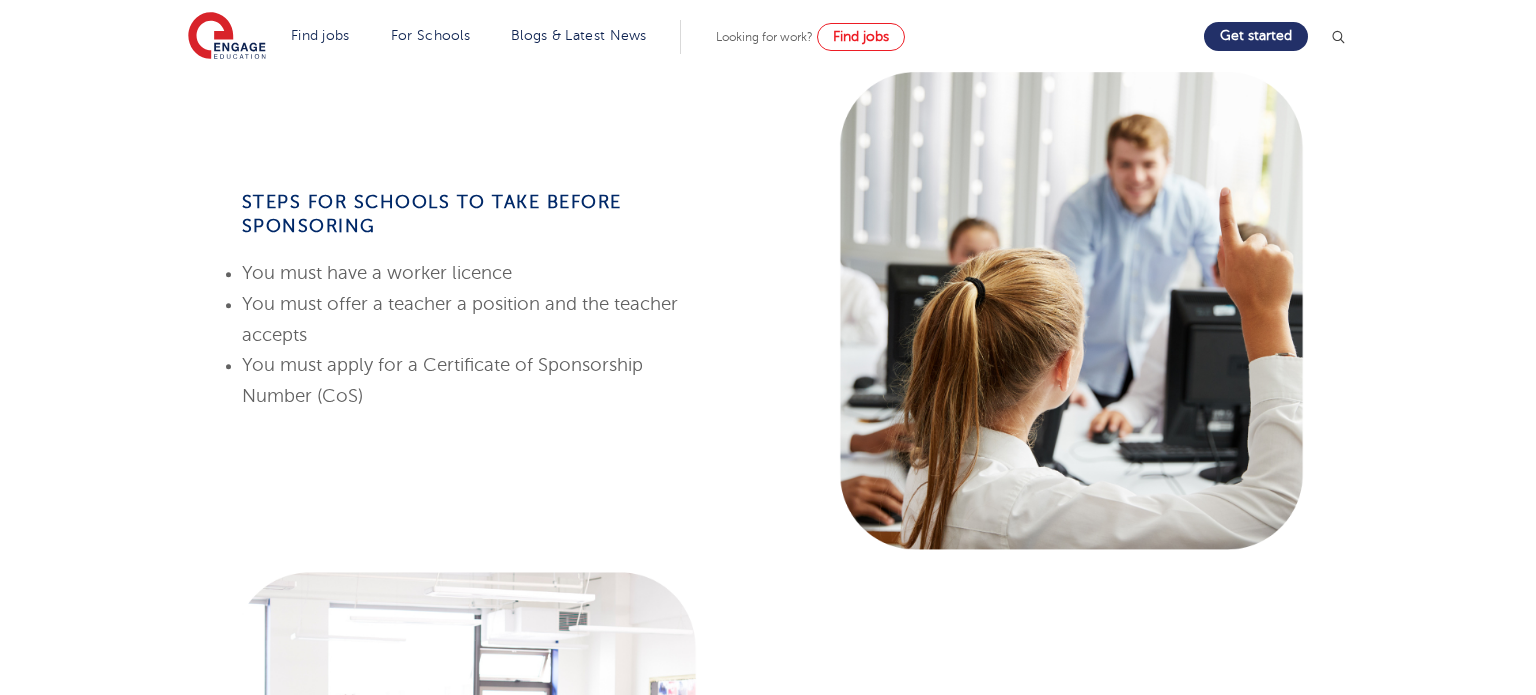 scroll, scrollTop: 832, scrollLeft: 0, axis: vertical 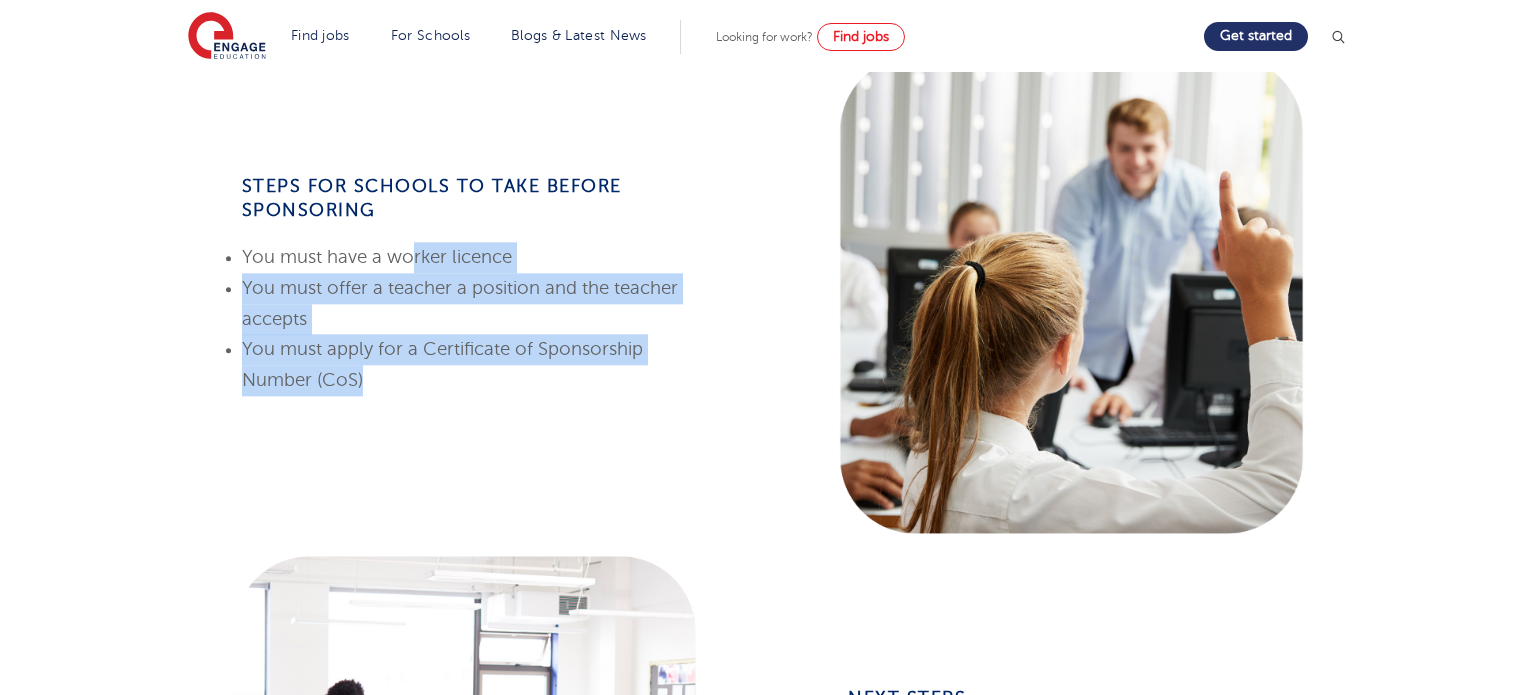 drag, startPoint x: 406, startPoint y: 282, endPoint x: 446, endPoint y: 408, distance: 132.19682 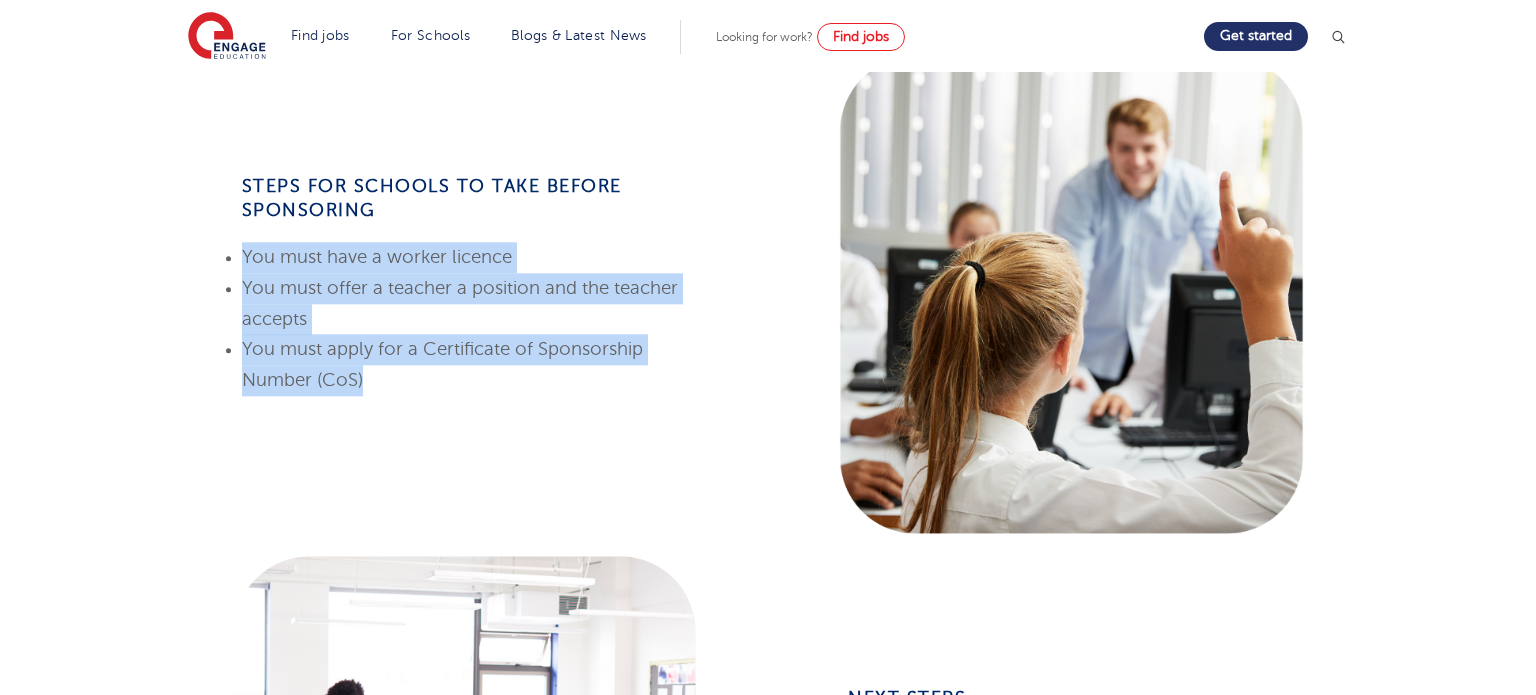 drag, startPoint x: 366, startPoint y: 404, endPoint x: 233, endPoint y: 271, distance: 188.09041 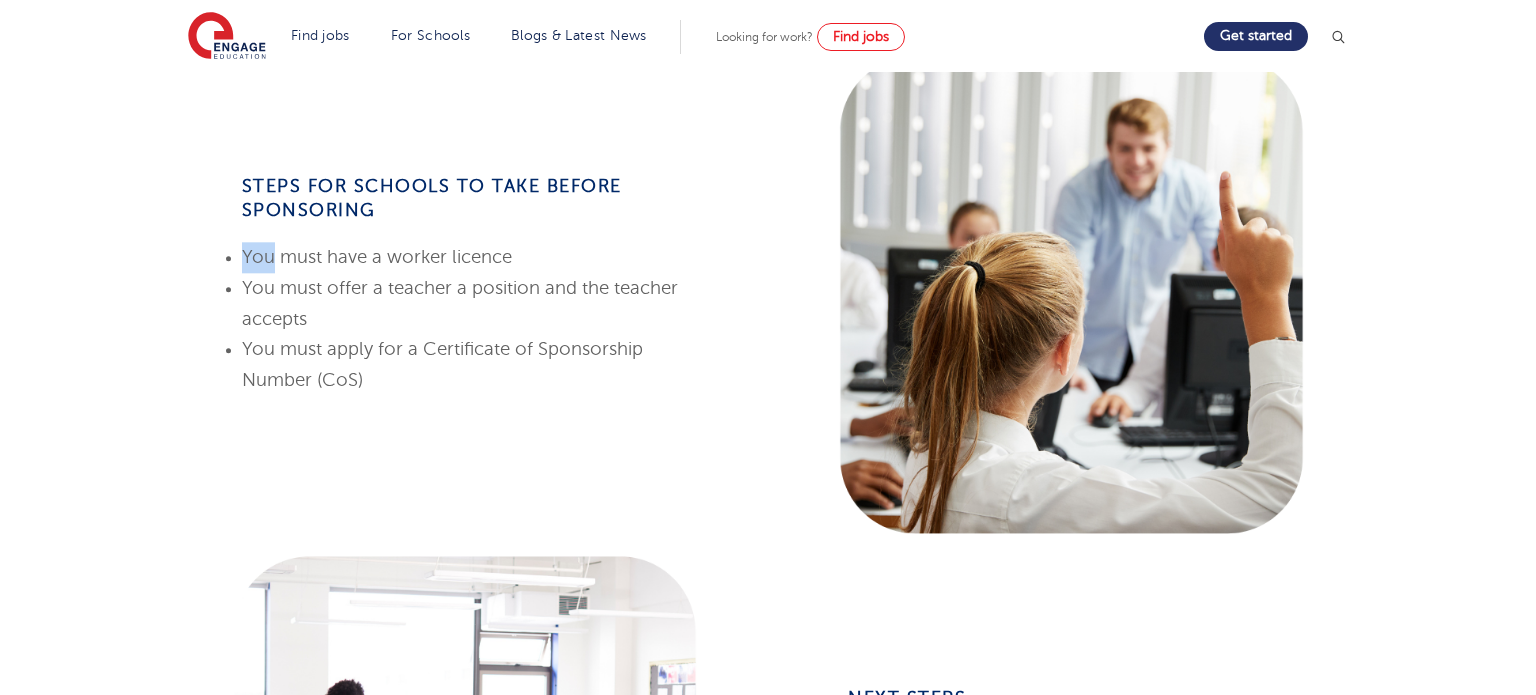 click on "Steps for schools to take before sponsoring  You must have a worker licence You must offer a teacher a position and the teacher accepts You must apply for a Certificate of Sponsorship Number (CoS)" at bounding box center [465, 295] 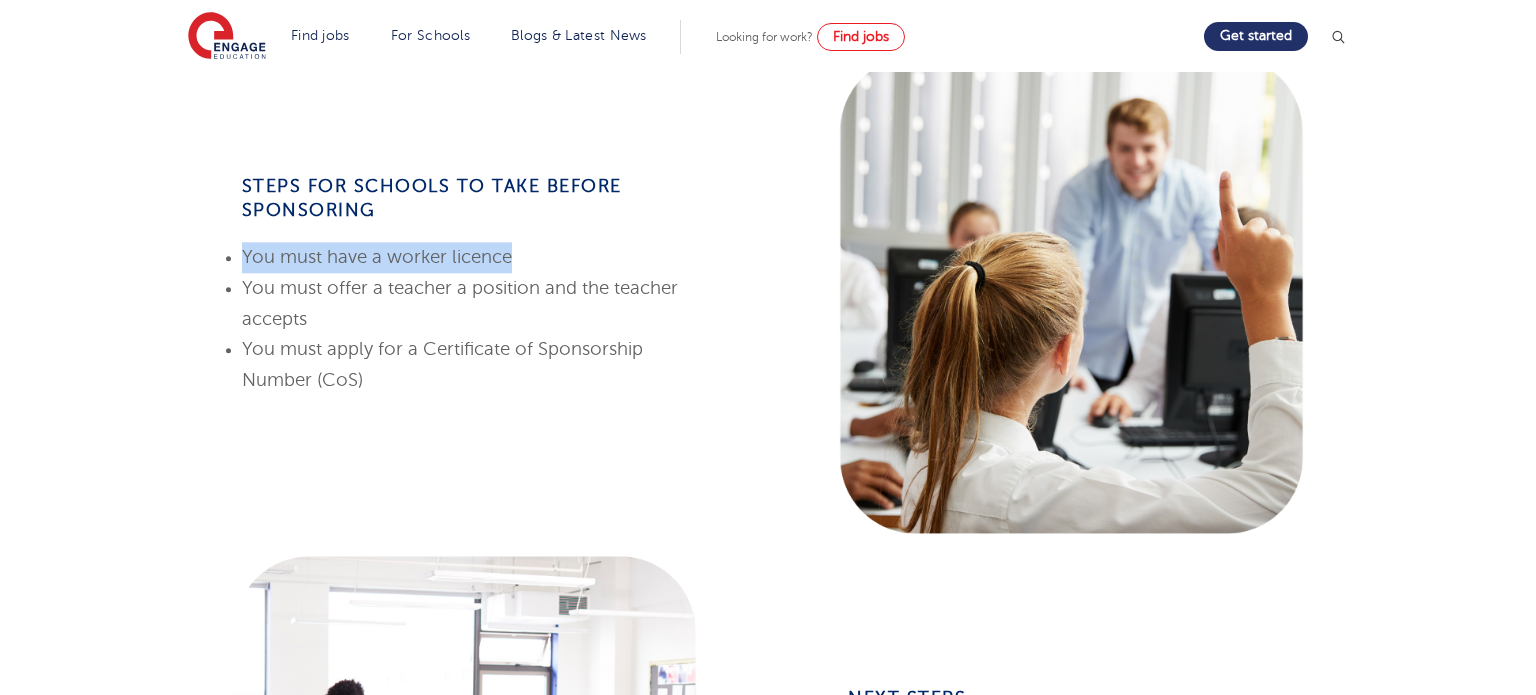 click on "Steps for schools to take before sponsoring  You must have a worker licence You must offer a teacher a position and the teacher accepts You must apply for a Certificate of Sponsorship Number (CoS)" at bounding box center (465, 295) 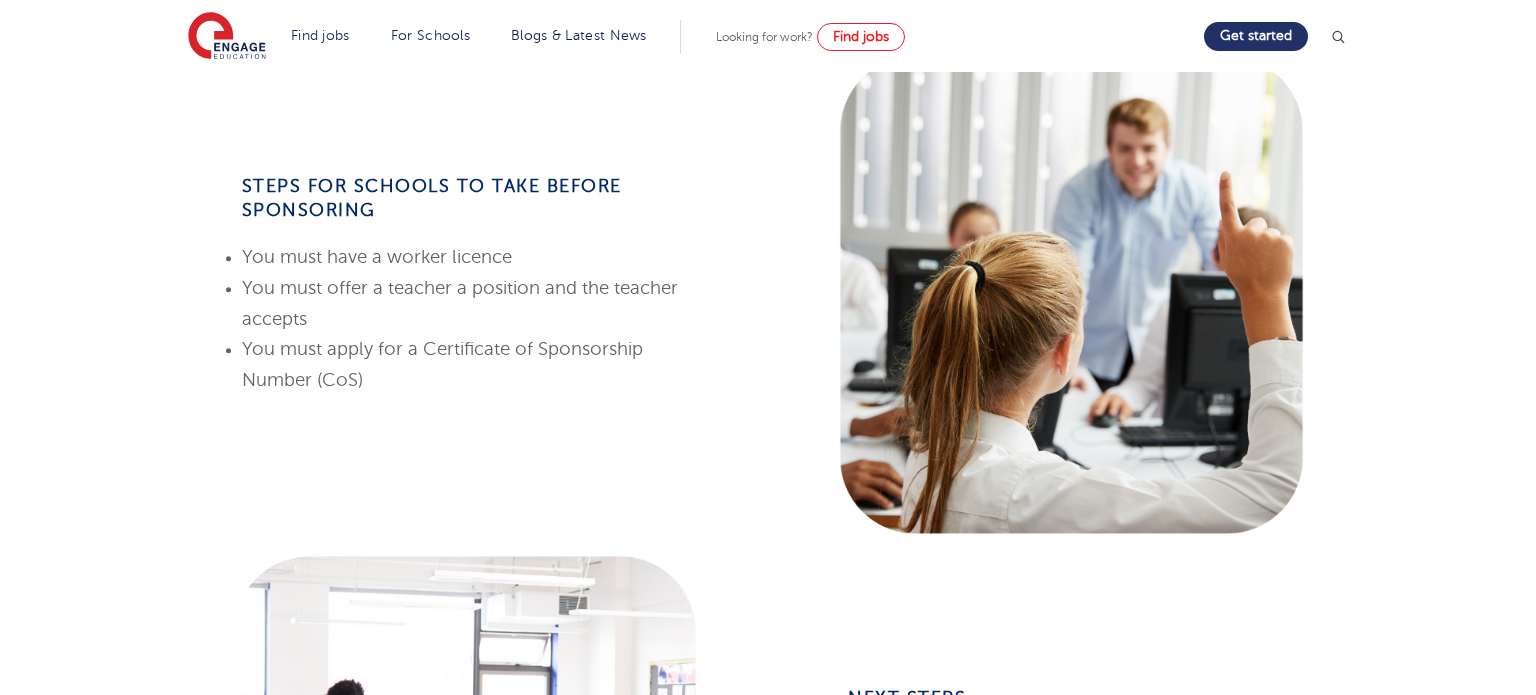 click on "You must offer a teacher a position and the teacher accepts" at bounding box center [465, 303] 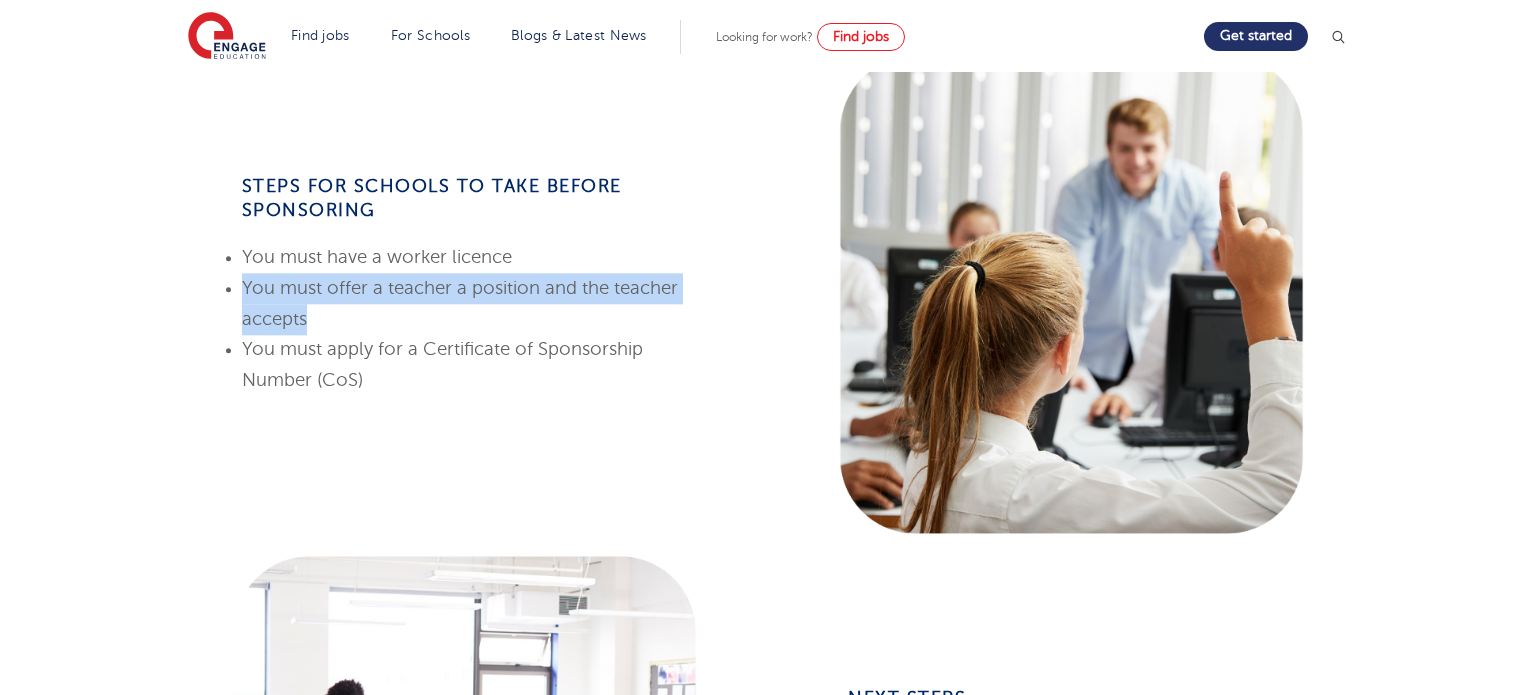 click on "You must offer a teacher a position and the teacher accepts" at bounding box center (465, 303) 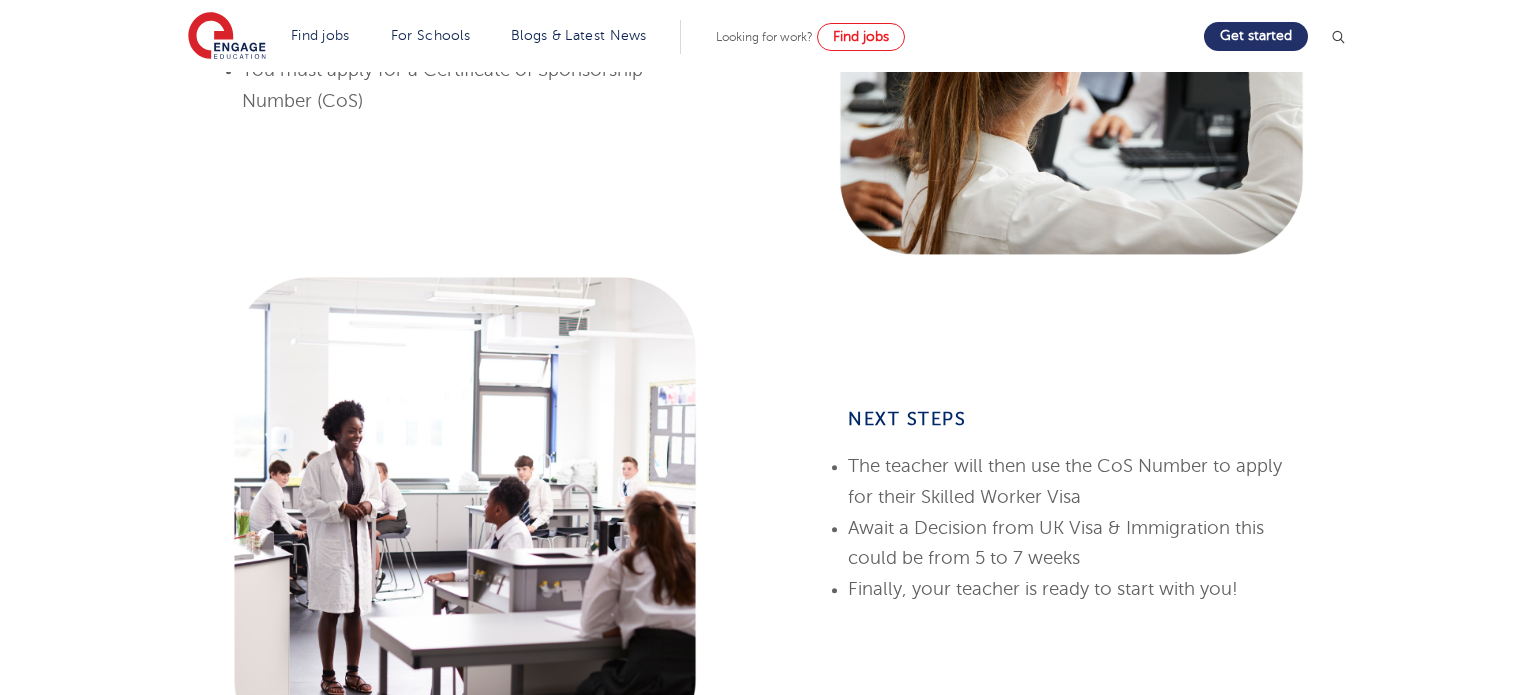 scroll, scrollTop: 1300, scrollLeft: 0, axis: vertical 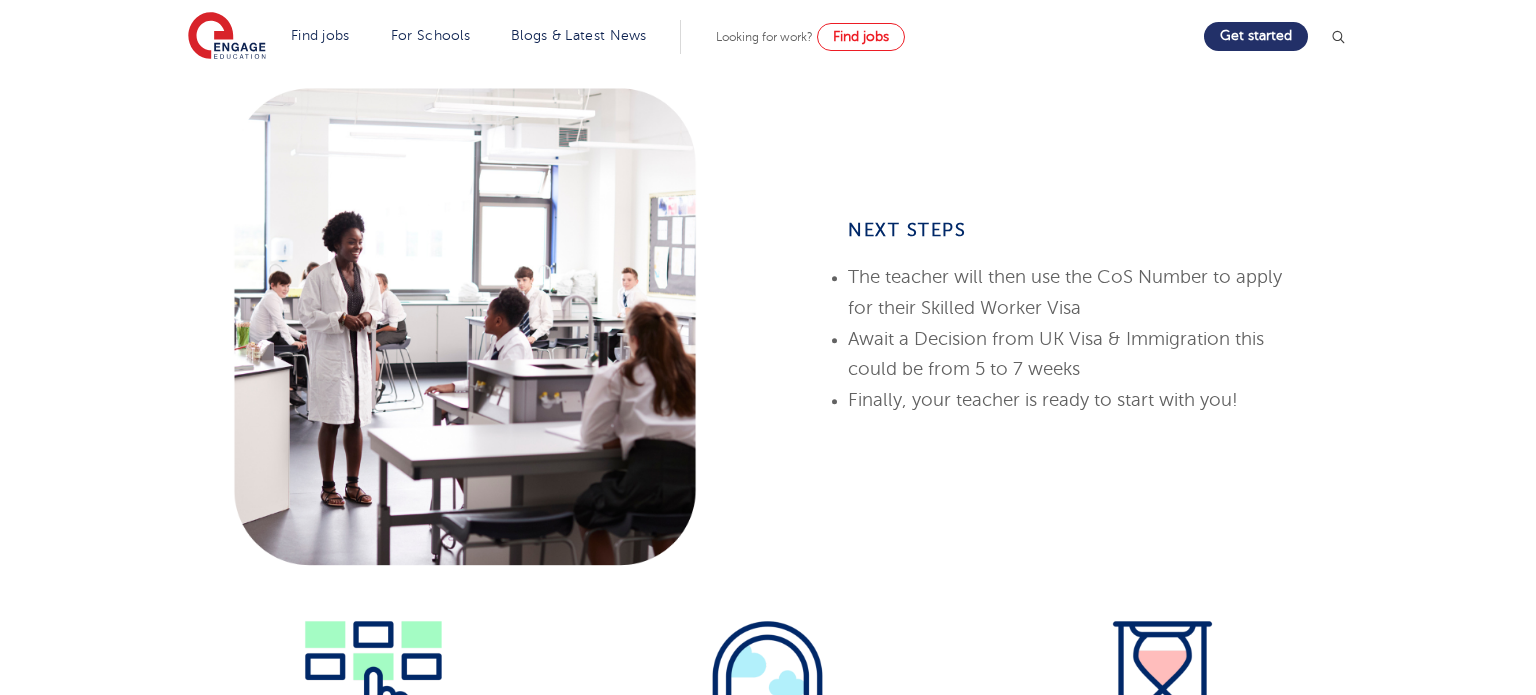 click on "The teacher will then use the CoS Number to apply for their Skilled Worker Visa" at bounding box center (1065, 293) 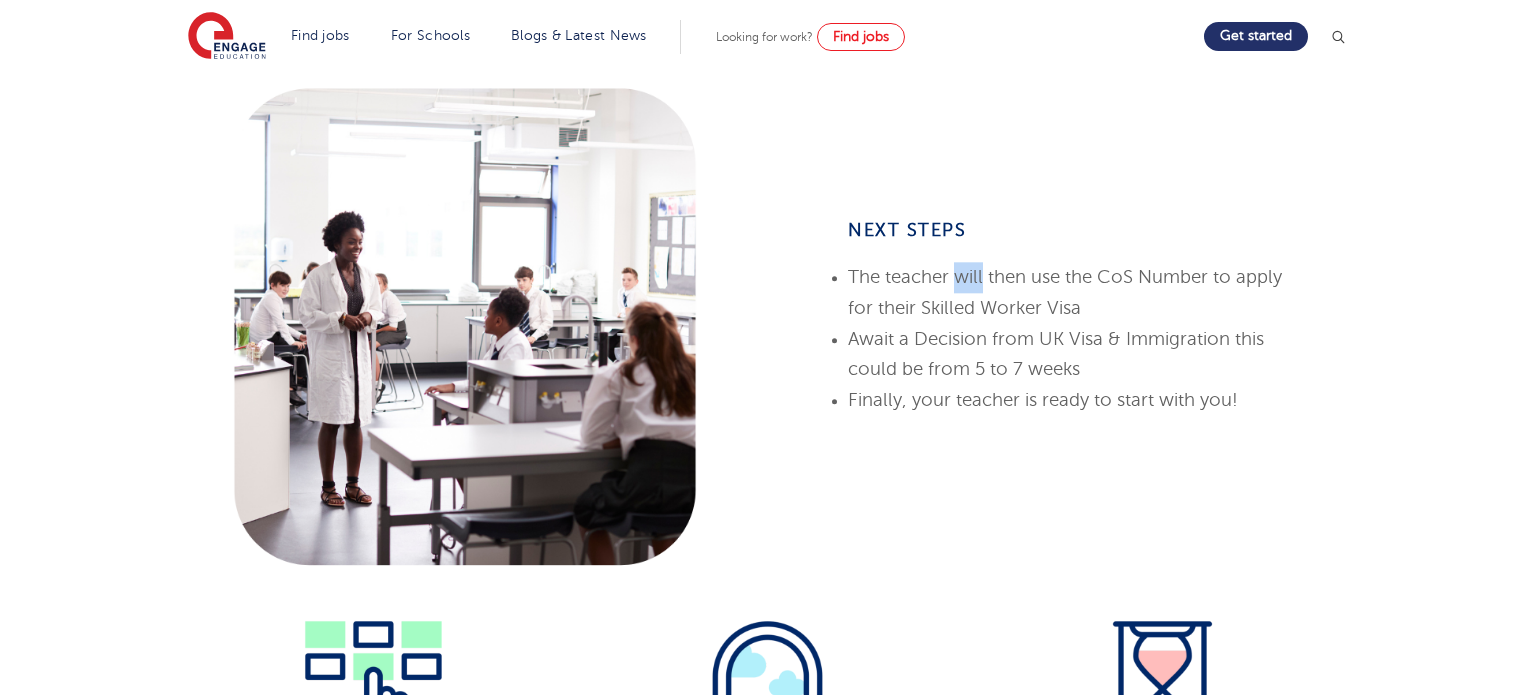 click on "The teacher will then use the CoS Number to apply for their Skilled Worker Visa" at bounding box center (1065, 293) 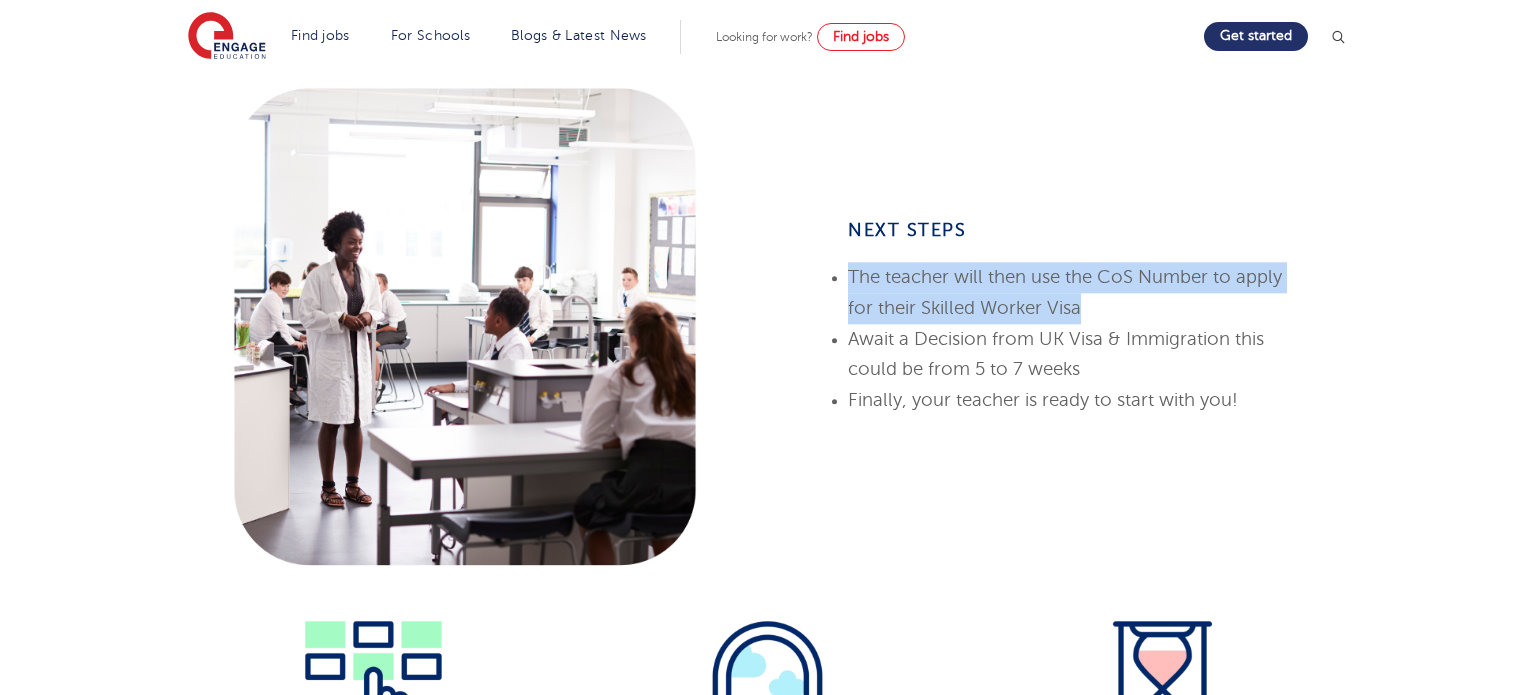 click on "The teacher will then use the CoS Number to apply for their Skilled Worker Visa" at bounding box center (1065, 293) 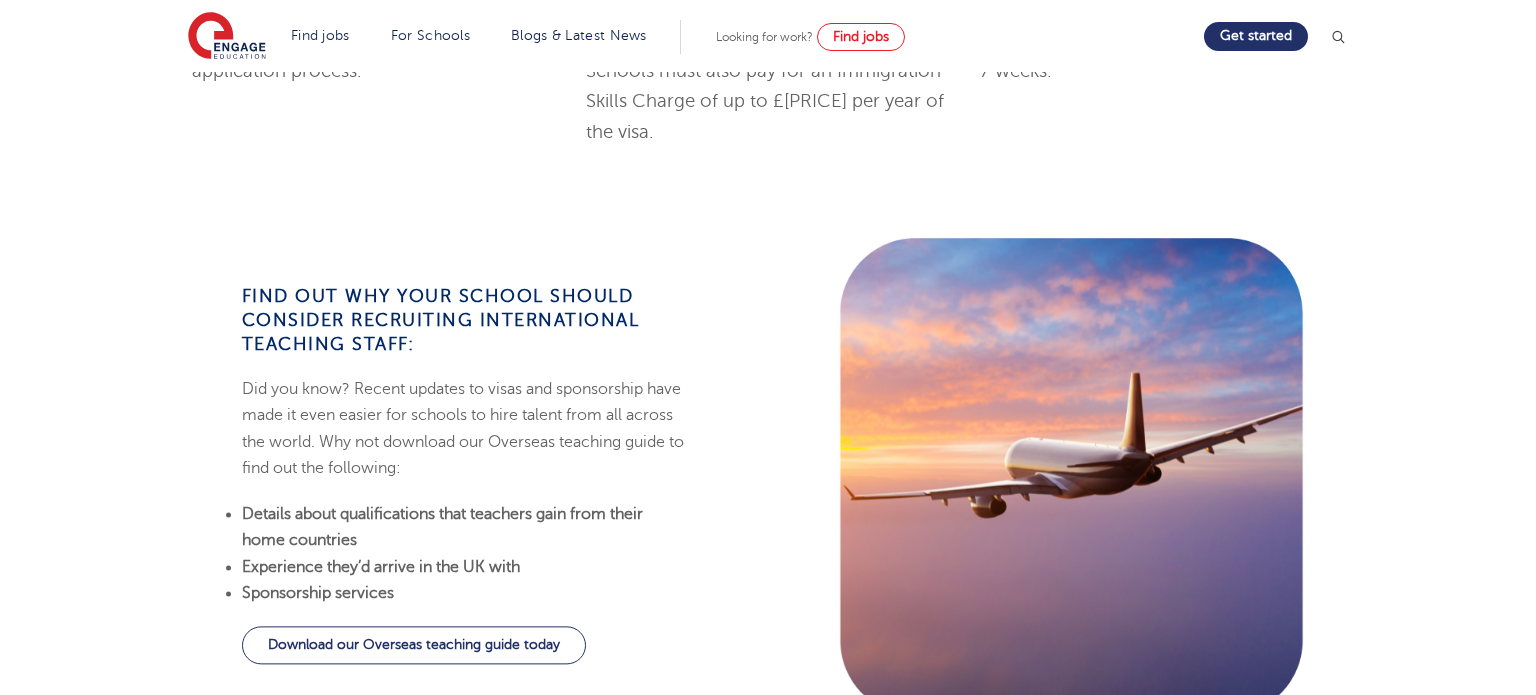 scroll, scrollTop: 2123, scrollLeft: 0, axis: vertical 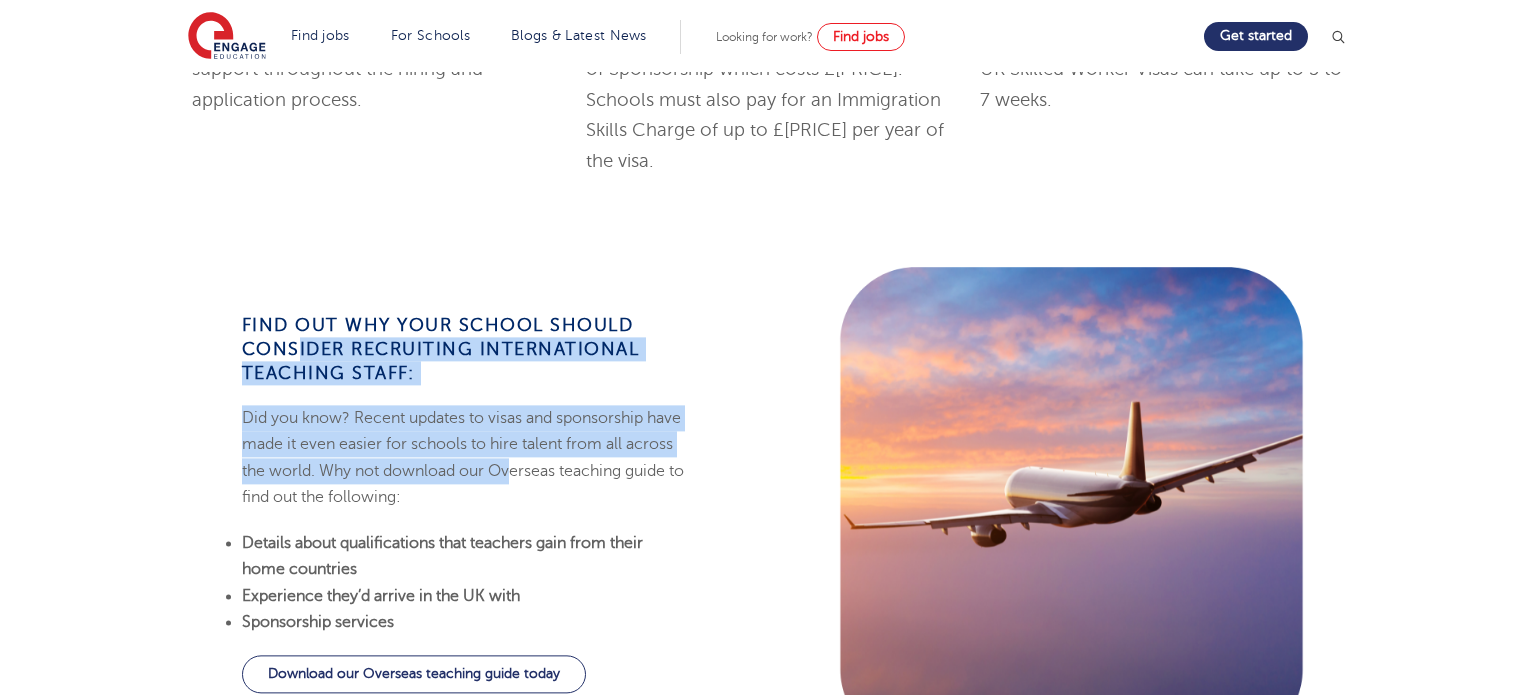 drag, startPoint x: 459, startPoint y: 464, endPoint x: 296, endPoint y: 306, distance: 227.0088 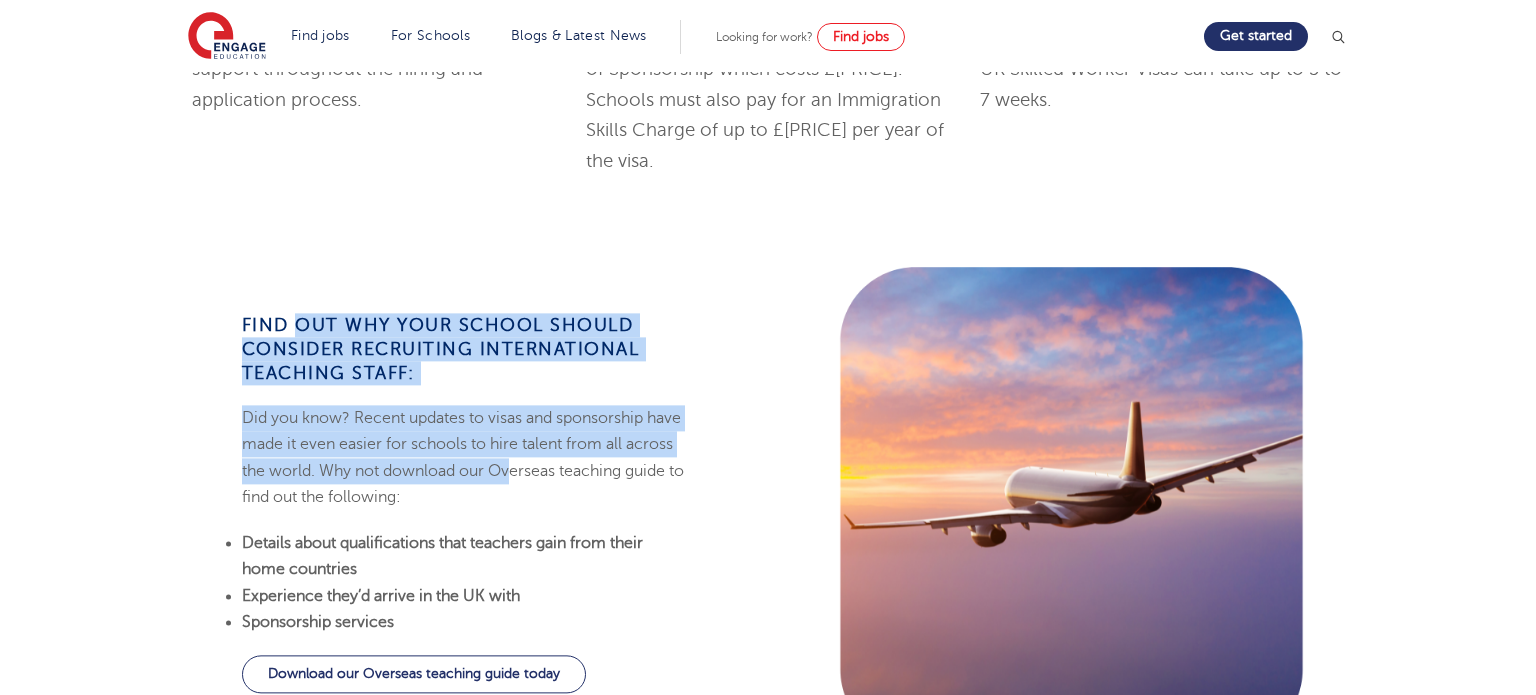 click on "Find out why your school should consider recruiting international teaching staff: Did you know? Recent updates to visas and sponsorship have made it even easier for schools to hire talent from all across the world. Why not download our Overseas teaching guide to find out the following: Details about qualifications that teachers gain from their home countries Experience they’d arrive in the UK with Sponsorship services
Download our Overseas teaching guide today" at bounding box center [465, 505] 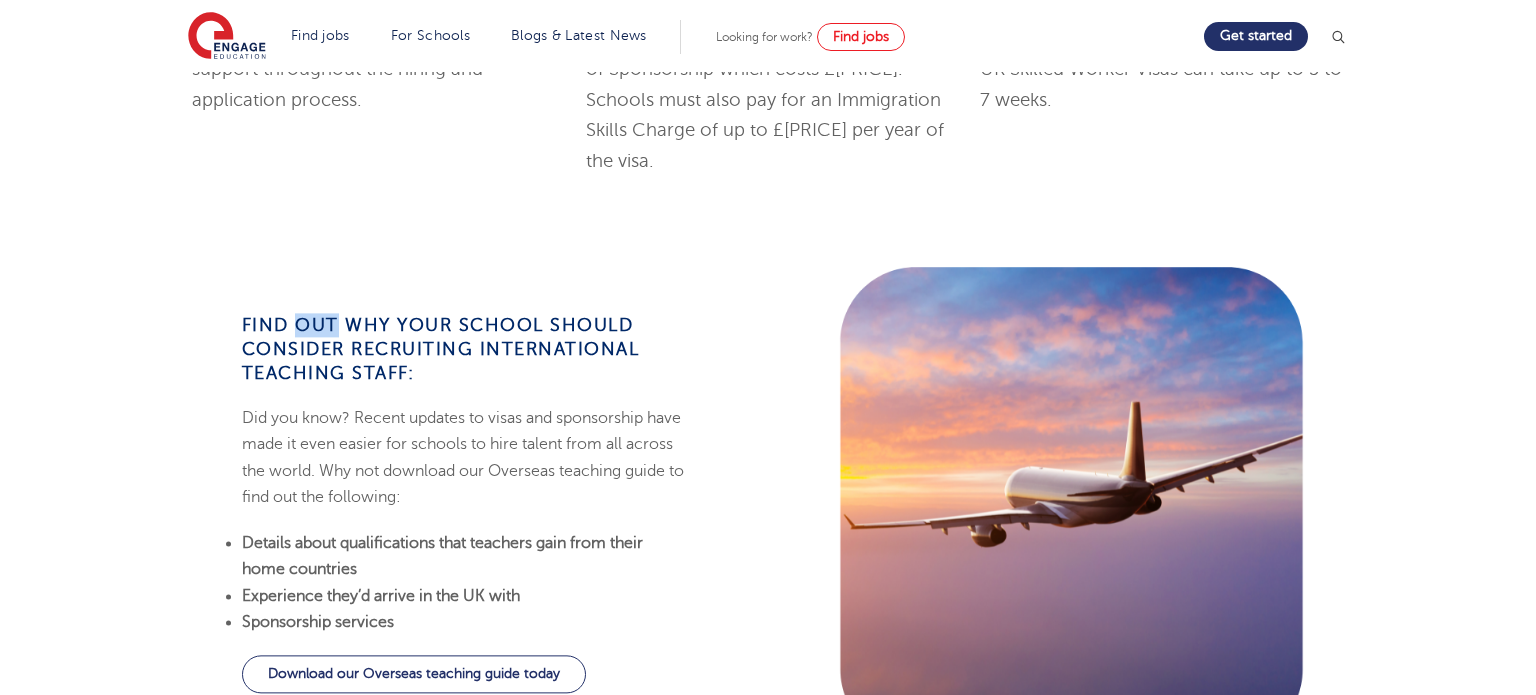 click on "Find out why your school should consider recruiting international teaching staff: Did you know? Recent updates to visas and sponsorship have made it even easier for schools to hire talent from all across the world. Why not download our Overseas teaching guide to find out the following: Details about qualifications that teachers gain from their home countries Experience they’d arrive in the UK with Sponsorship services
Download our Overseas teaching guide today" at bounding box center (465, 505) 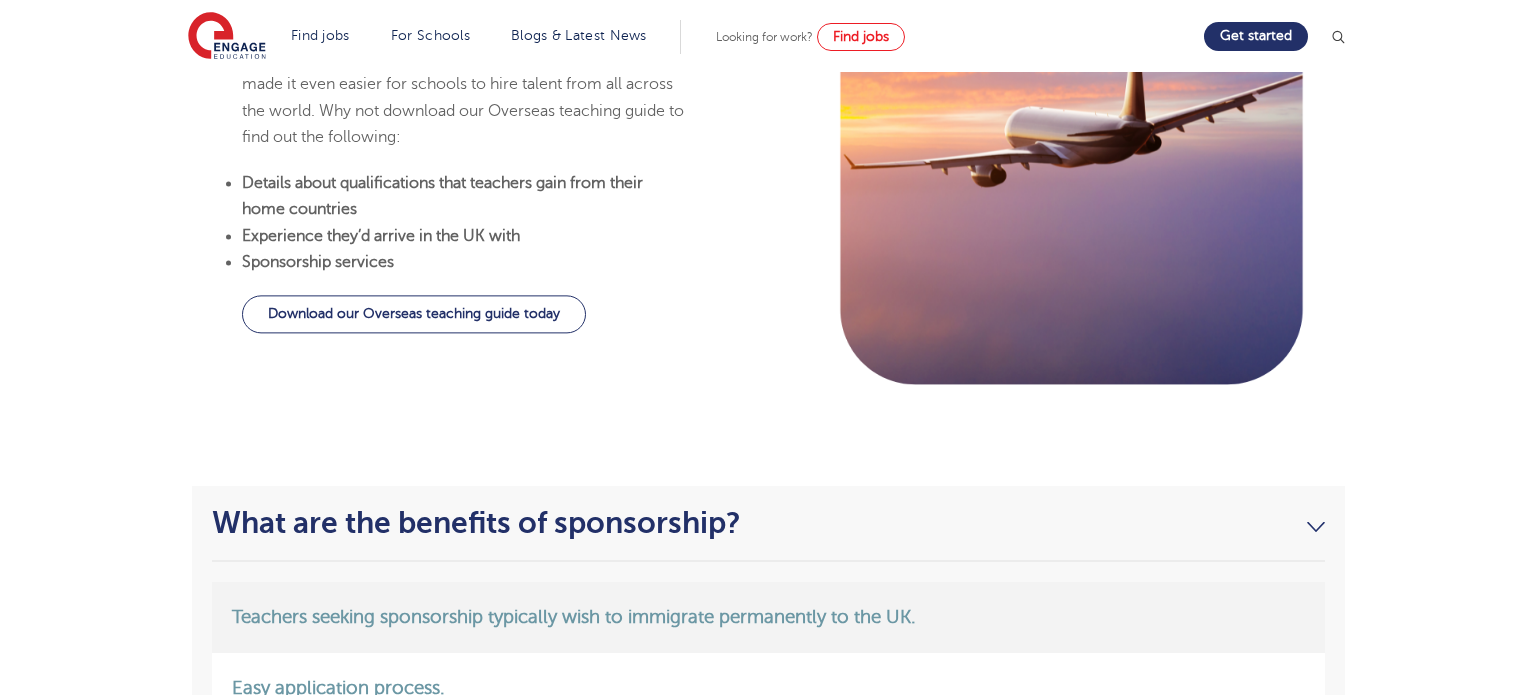 scroll, scrollTop: 2767, scrollLeft: 0, axis: vertical 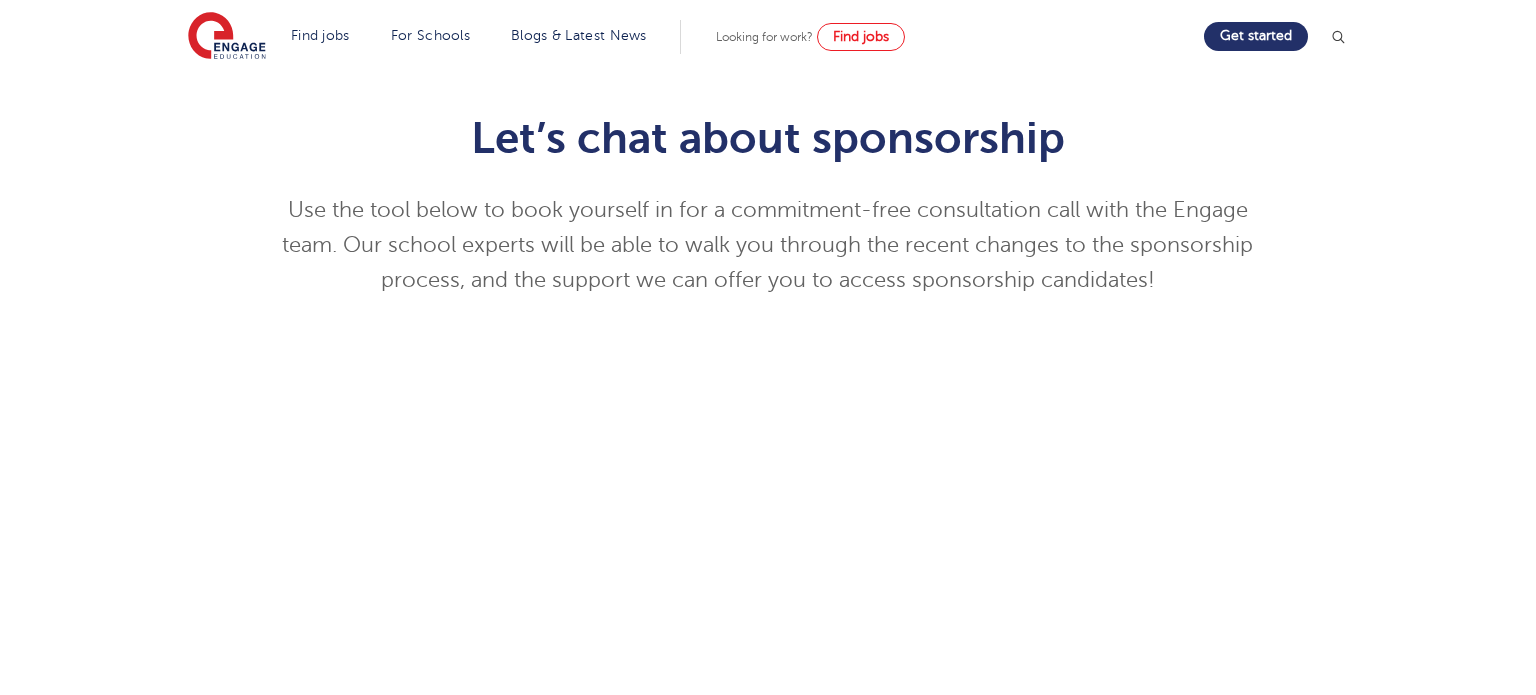 click on "Use the tool below to book yourself in for a commitment-free consultation call with the Engage team. Our school experts will be able to walk you through the recent changes to the sponsorship process, and the support we can offer you to access sponsorship candidates!" at bounding box center [768, 245] 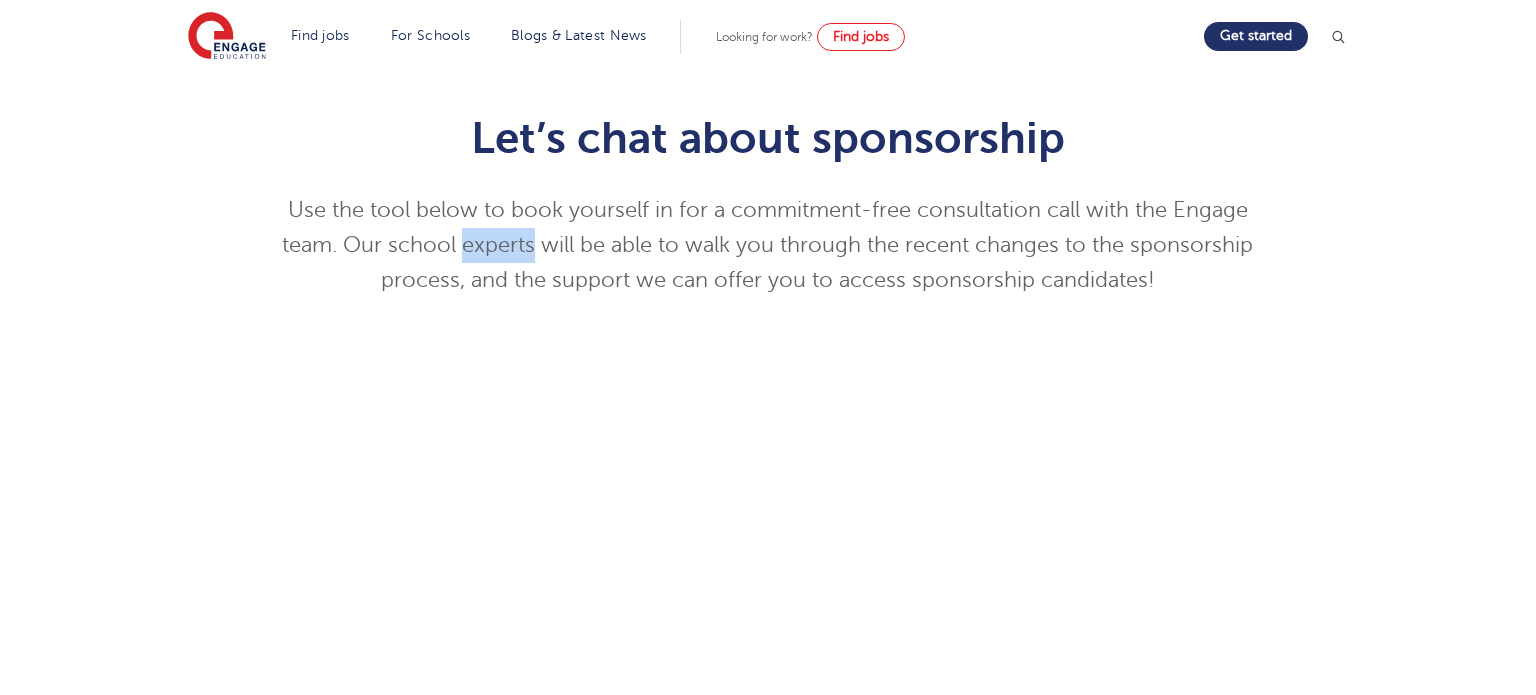 click on "Use the tool below to book yourself in for a commitment-free consultation call with the Engage team. Our school experts will be able to walk you through the recent changes to the sponsorship process, and the support we can offer you to access sponsorship candidates!" at bounding box center (768, 245) 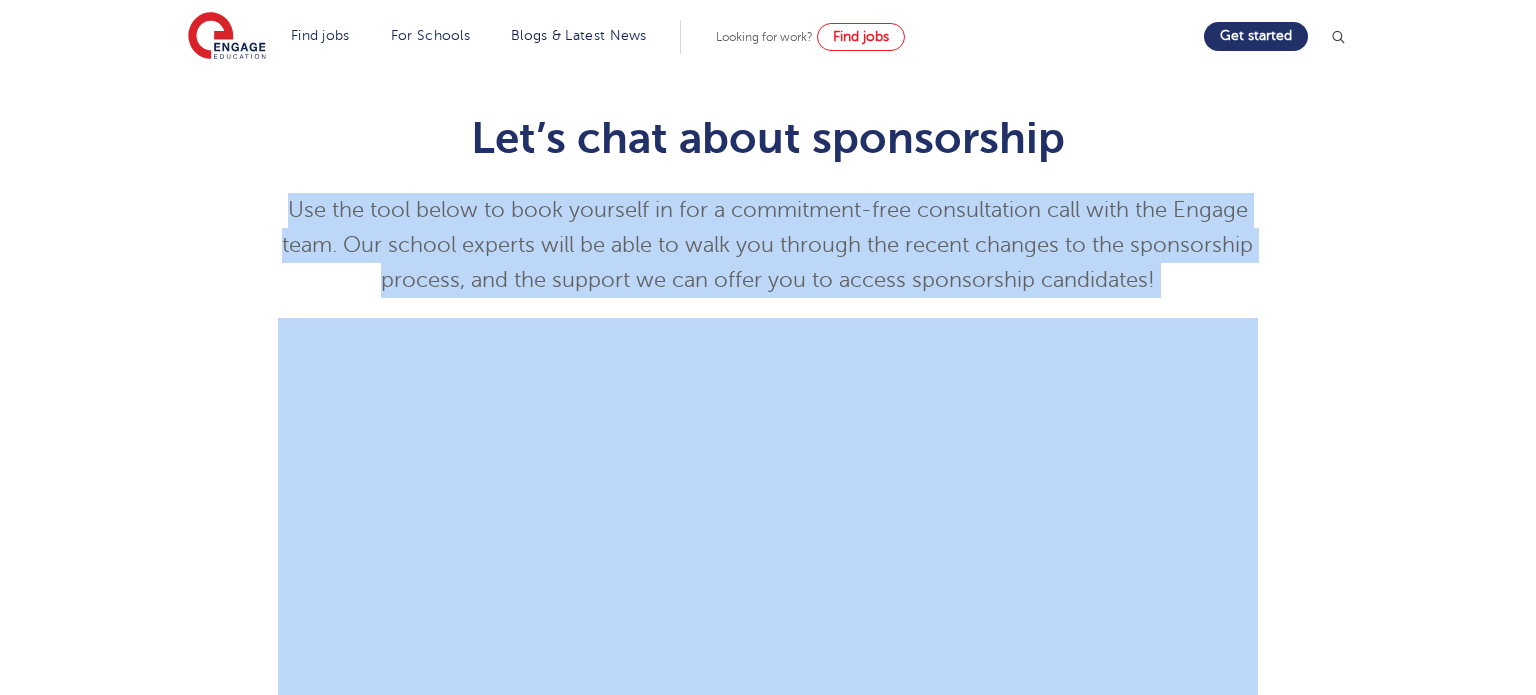 click on "Use the tool below to book yourself in for a commitment-free consultation call with the Engage team. Our school experts will be able to walk you through the recent changes to the sponsorship process, and the support we can offer you to access sponsorship candidates!" at bounding box center (768, 245) 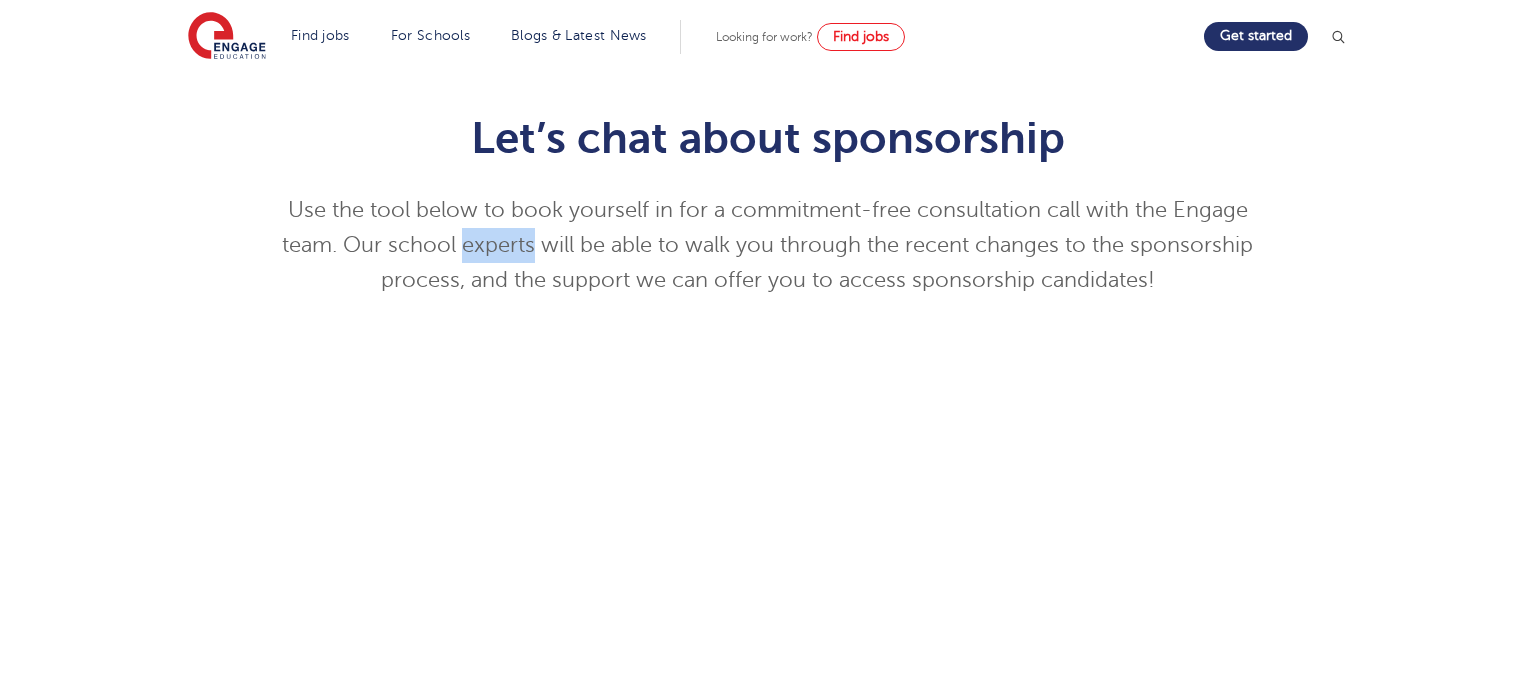click on "Use the tool below to book yourself in for a commitment-free consultation call with the Engage team. Our school experts will be able to walk you through the recent changes to the sponsorship process, and the support we can offer you to access sponsorship candidates!" at bounding box center [768, 245] 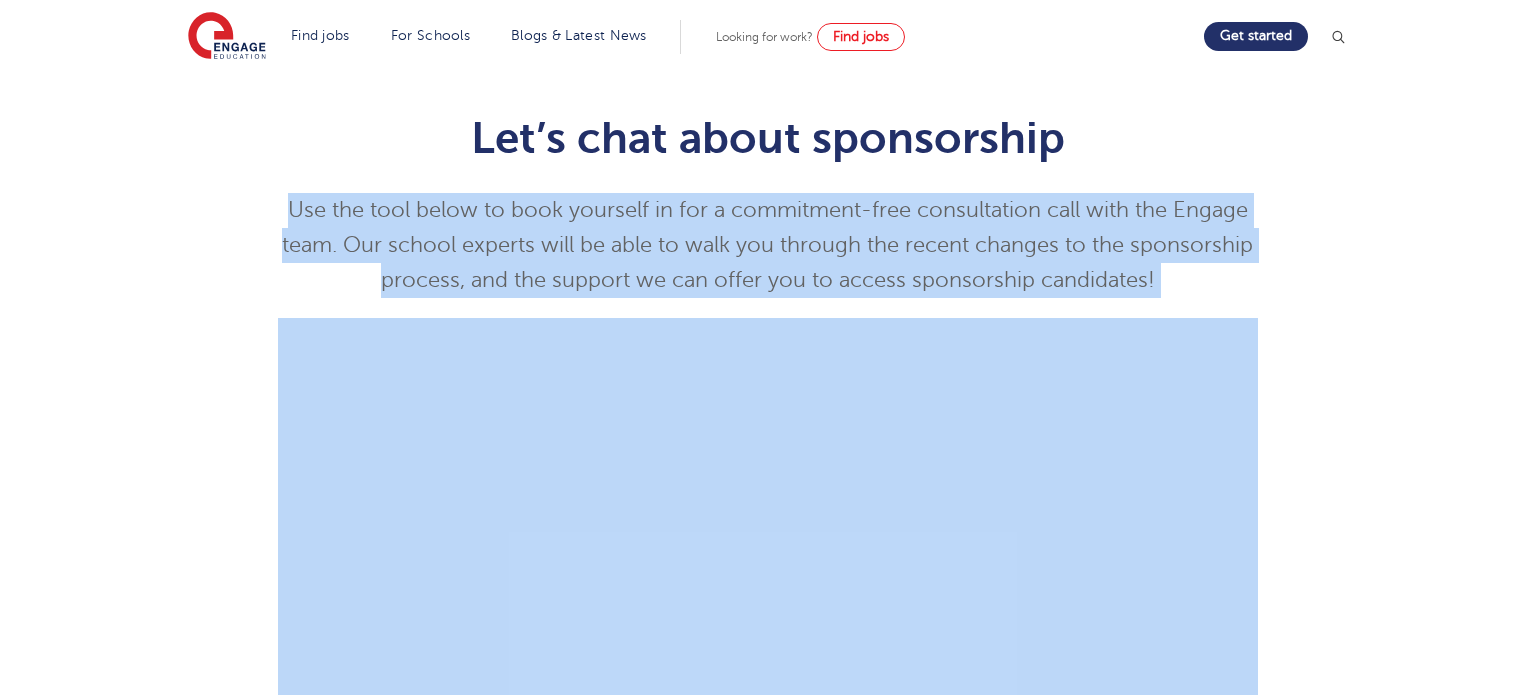 click on "Use the tool below to book yourself in for a commitment-free consultation call with the Engage team. Our school experts will be able to walk you through the recent changes to the sponsorship process, and the support we can offer you to access sponsorship candidates!" at bounding box center (768, 245) 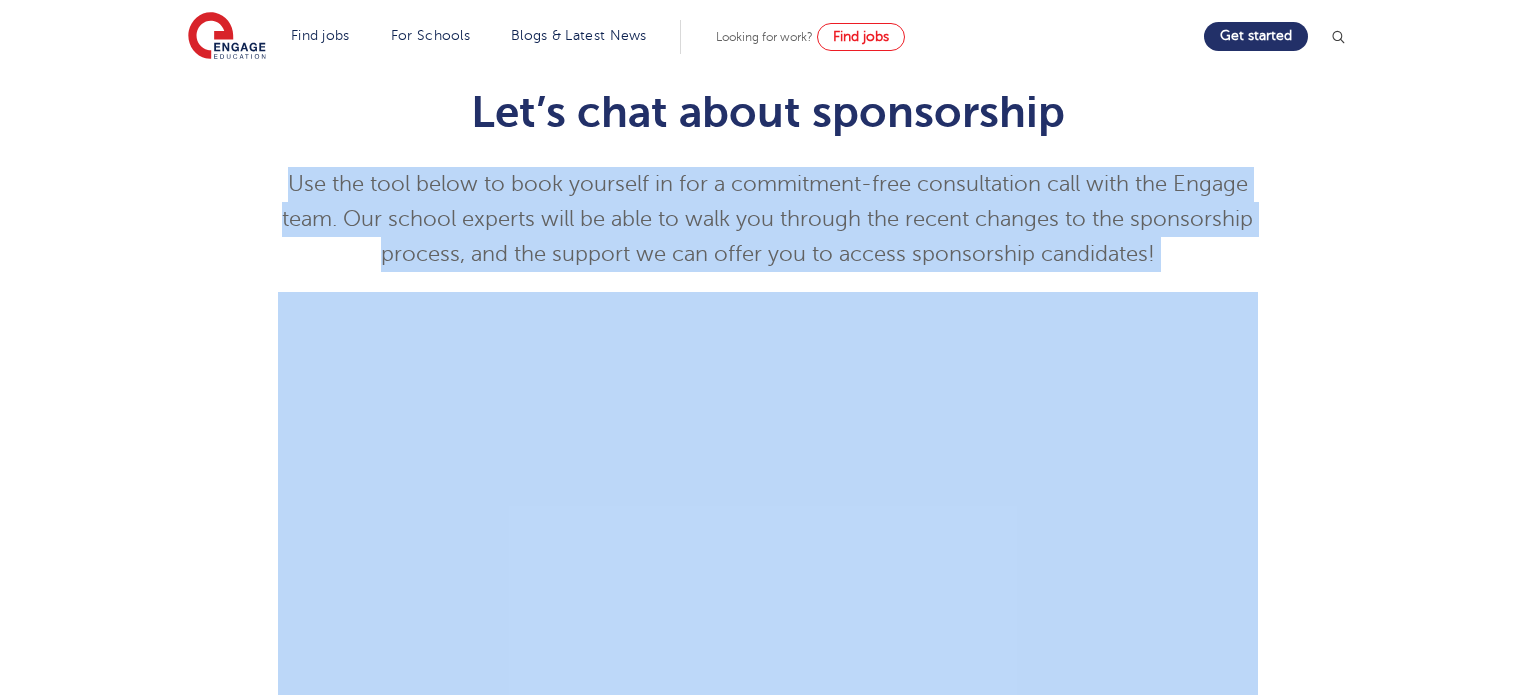 scroll, scrollTop: 211, scrollLeft: 0, axis: vertical 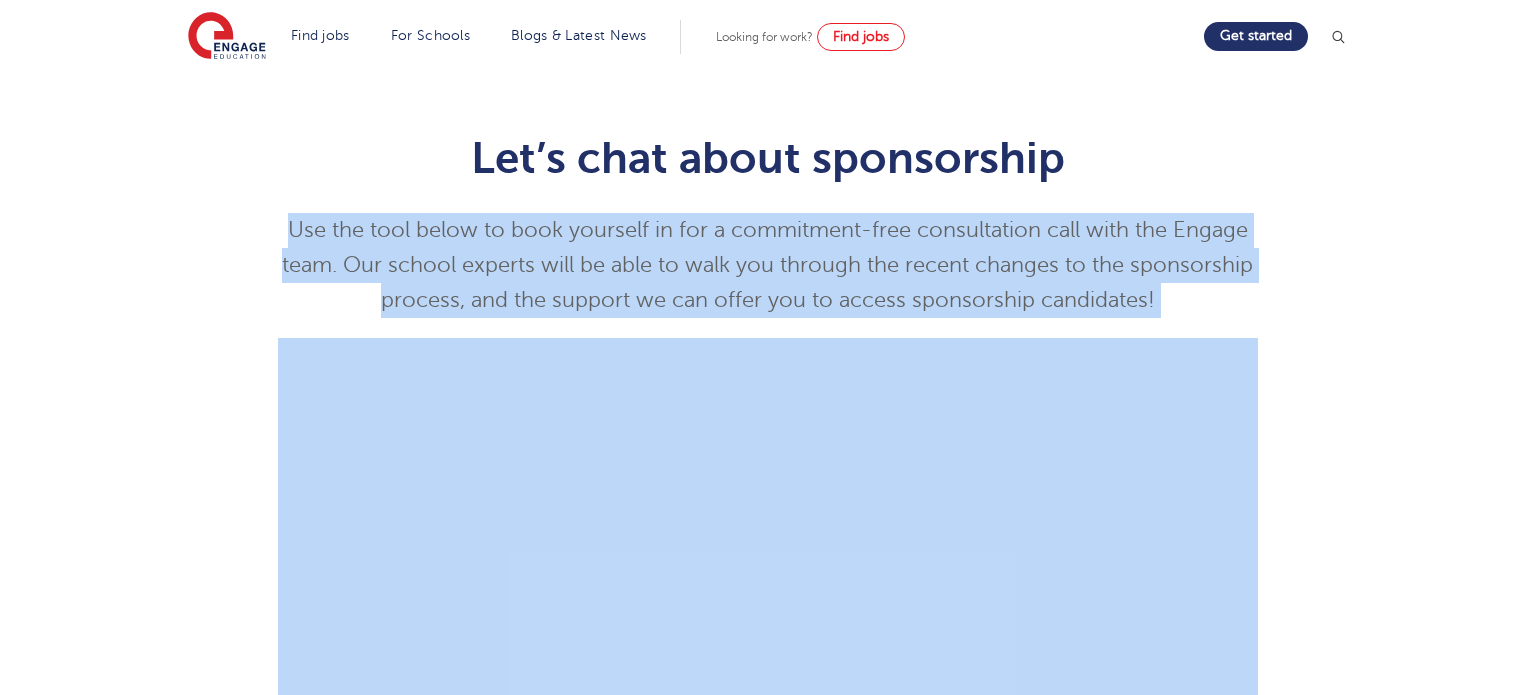 click on "Use the tool below to book yourself in for a commitment-free consultation call with the Engage team. Our school experts will be able to walk you through the recent changes to the sponsorship process, and the support we can offer you to access sponsorship candidates!" at bounding box center [768, 265] 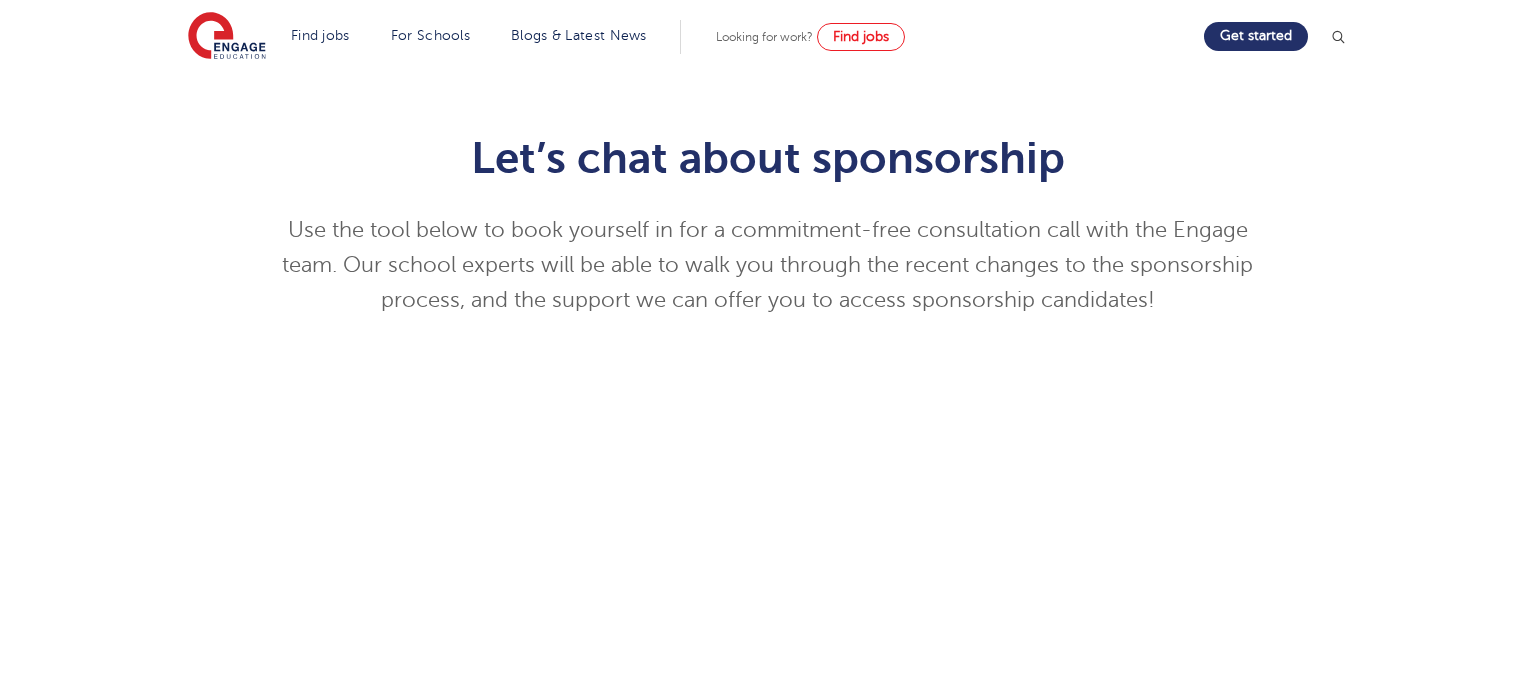 scroll, scrollTop: 646, scrollLeft: 0, axis: vertical 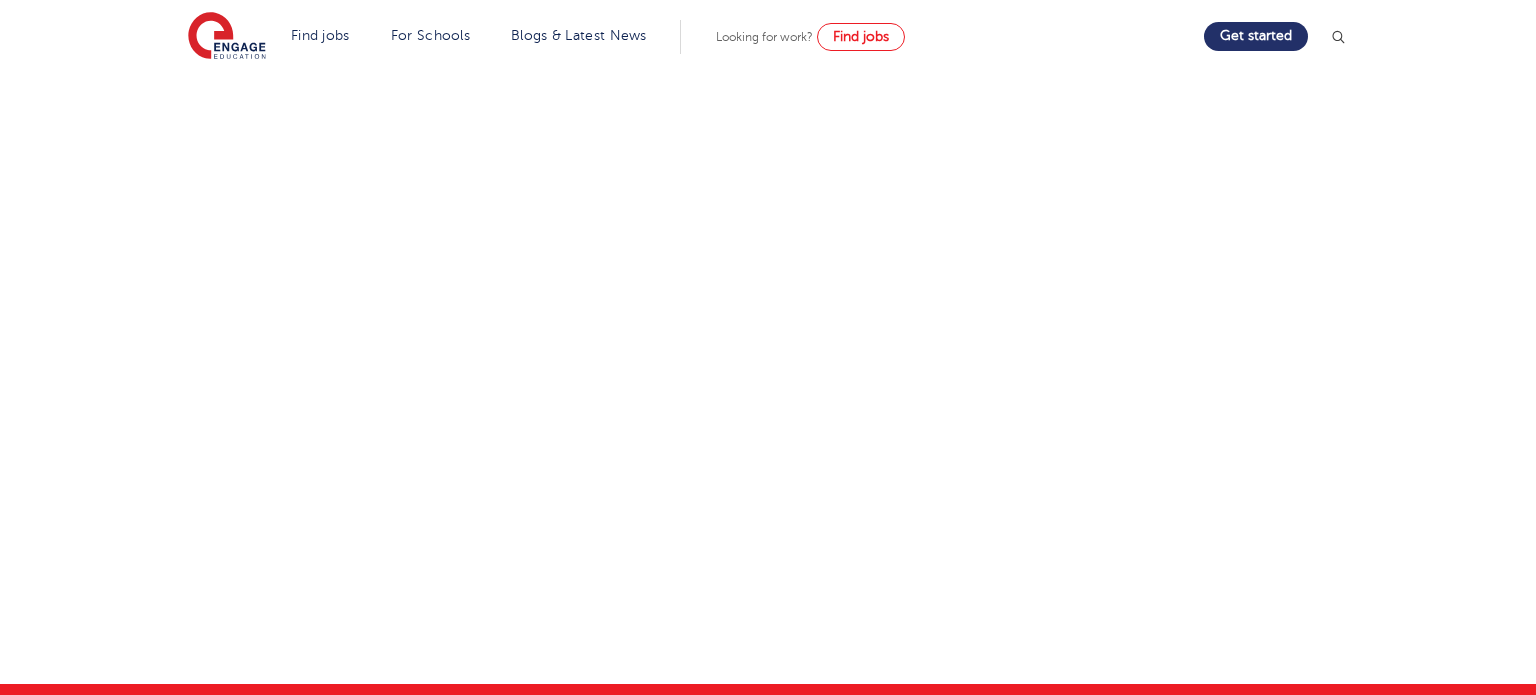 click on "Let’s chat about sponsorship Use the tool below to book yourself in for a commitment-free consultation call with the Engage team. Our school experts will be able to walk you through the recent changes to the sponsorship process, and the support we can offer you to access sponsorship candidates!" at bounding box center (768, 176) 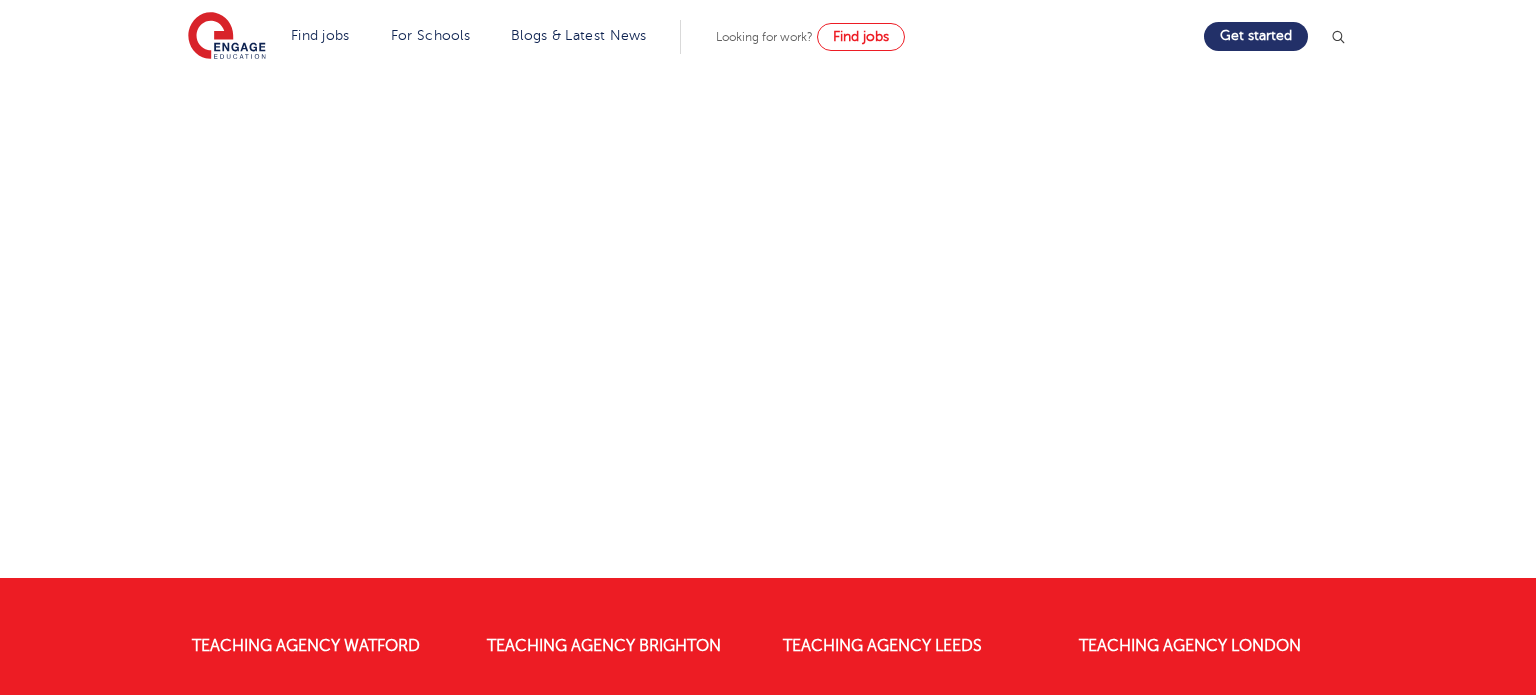 scroll, scrollTop: 760, scrollLeft: 0, axis: vertical 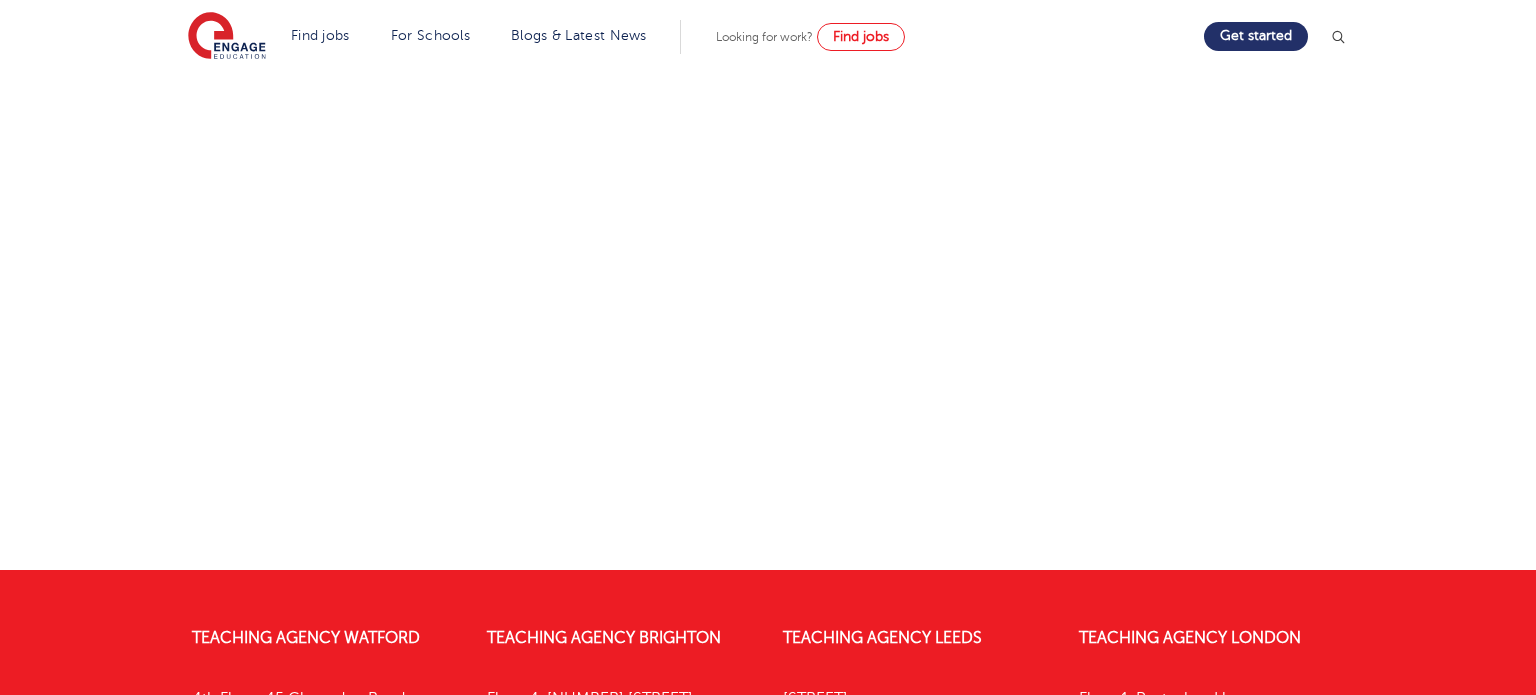 click on "Teaching Agency Leeds
Yorkshire House, Greek Street Leeds,  LS1 5SH
Find Us Here
0113 323 7633" at bounding box center (916, 726) 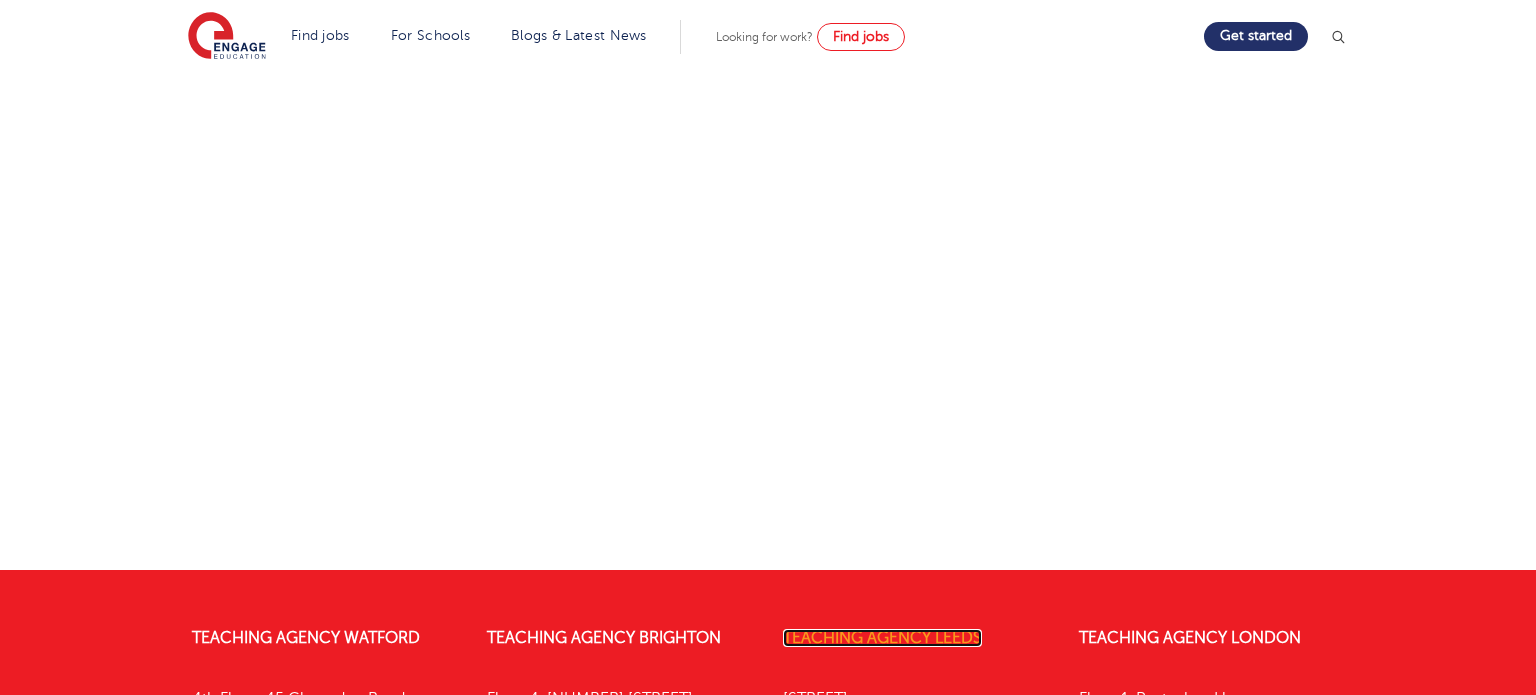 click on "Teaching Agency Leeds" at bounding box center (882, 638) 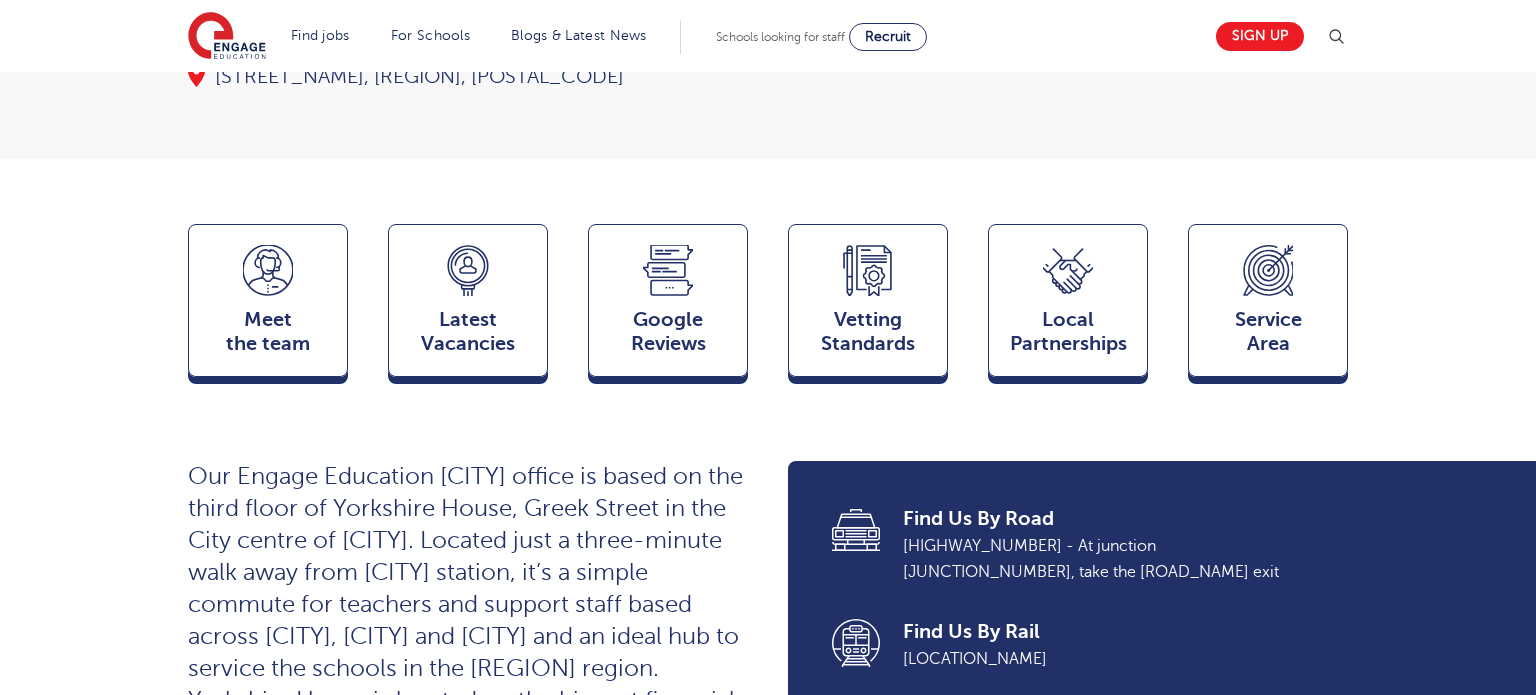 scroll, scrollTop: 408, scrollLeft: 0, axis: vertical 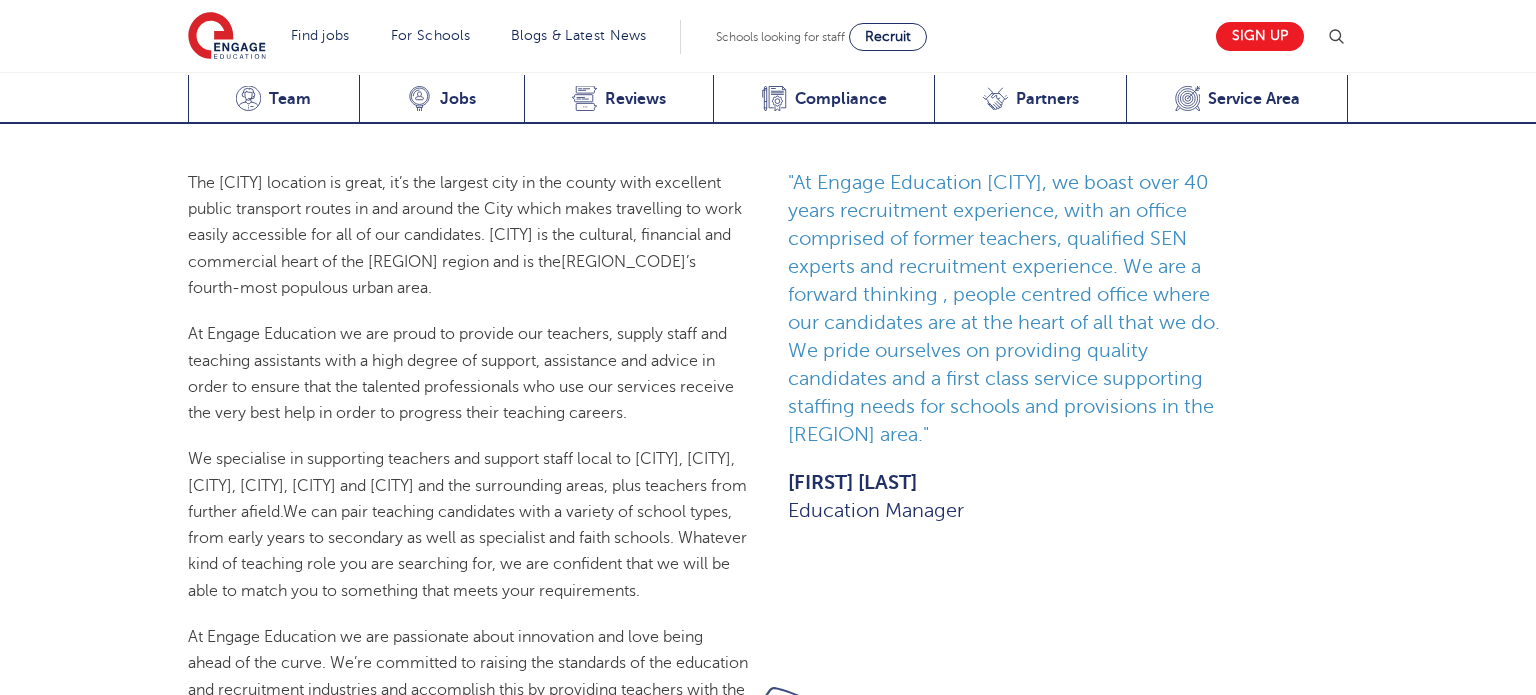 click on "At Engage Education Leeds, we boast over 40 years recruitment experience, with an office comprised of former teachers, qualified SEN experts and recruitment experience. We are a forward thinking , people centred office where our candidates are at the heart of all that we do. We pride ourselves on providing quality candidates and a first class service supporting staffing needs for schools and provisions in the Yorkshire area." at bounding box center [1008, 309] 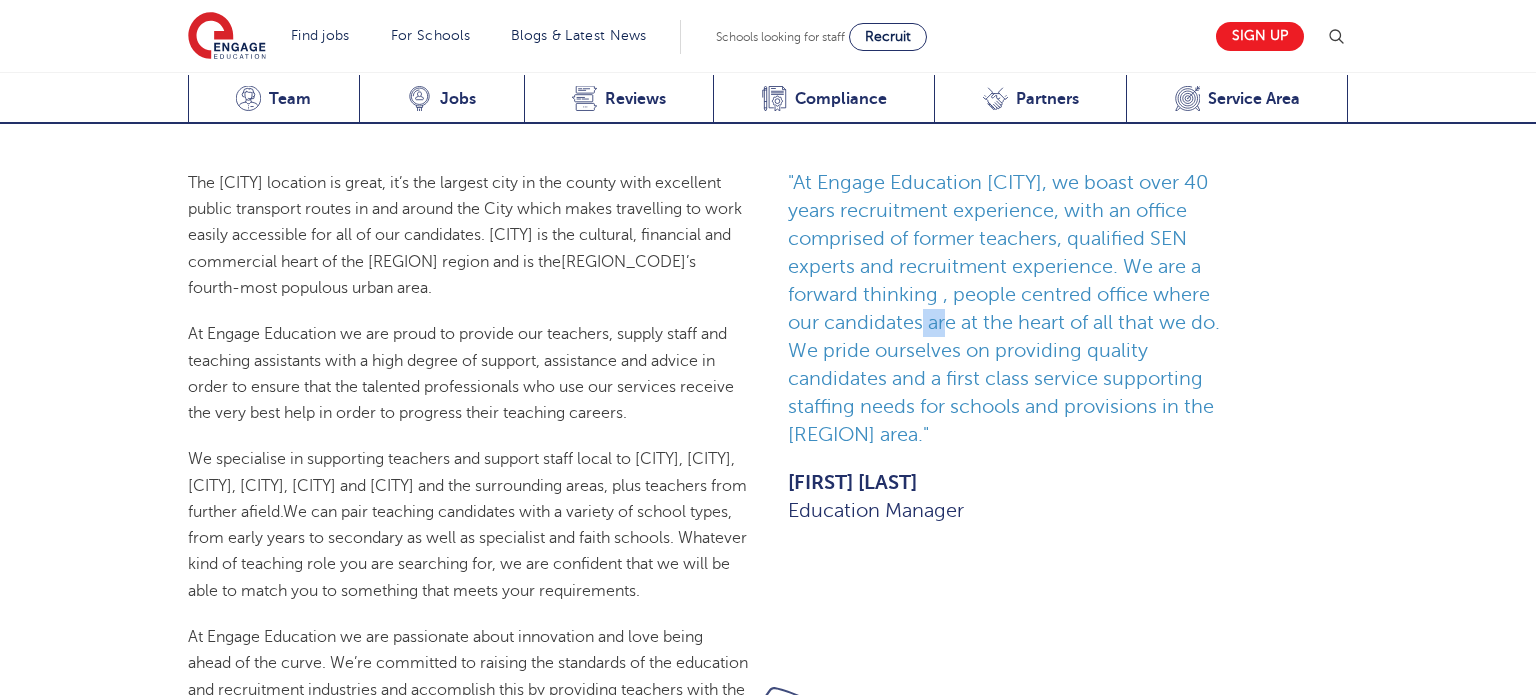 click on "At Engage Education Leeds, we boast over 40 years recruitment experience, with an office comprised of former teachers, qualified SEN experts and recruitment experience. We are a forward thinking , people centred office where our candidates are at the heart of all that we do. We pride ourselves on providing quality candidates and a first class service supporting staffing needs for schools and provisions in the Yorkshire area." at bounding box center (1008, 309) 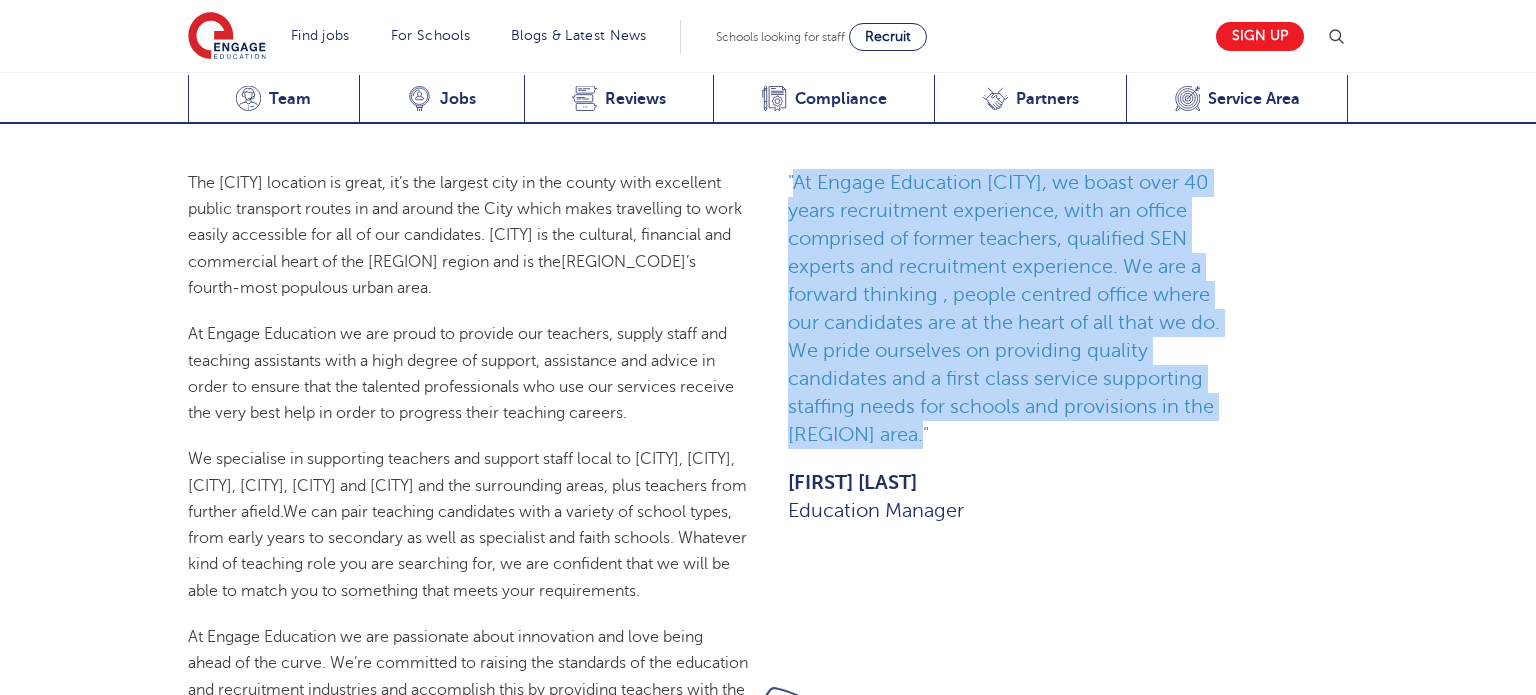 click on "At Engage Education Leeds, we boast over 40 years recruitment experience, with an office comprised of former teachers, qualified SEN experts and recruitment experience. We are a forward thinking , people centred office where our candidates are at the heart of all that we do. We pride ourselves on providing quality candidates and a first class service supporting staffing needs for schools and provisions in the Yorkshire area." at bounding box center [1008, 309] 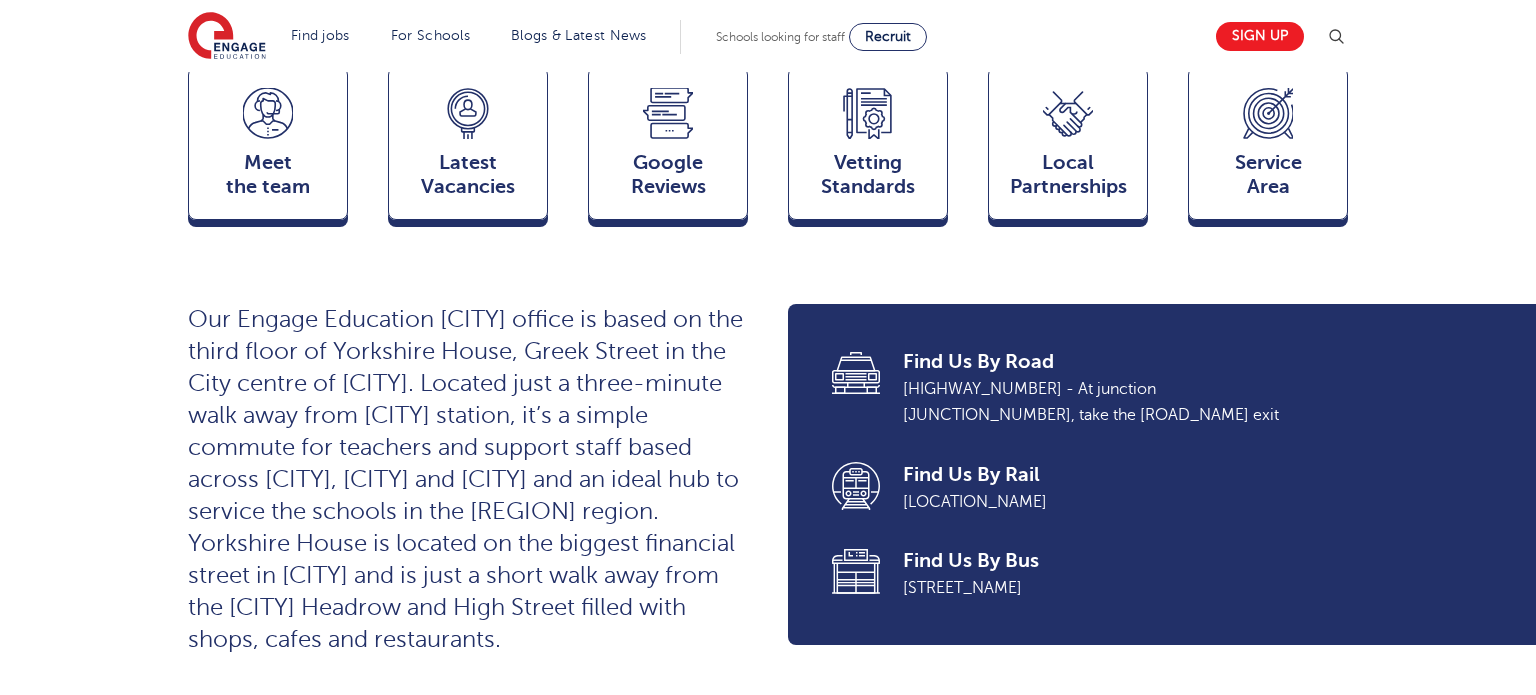 scroll, scrollTop: 492, scrollLeft: 0, axis: vertical 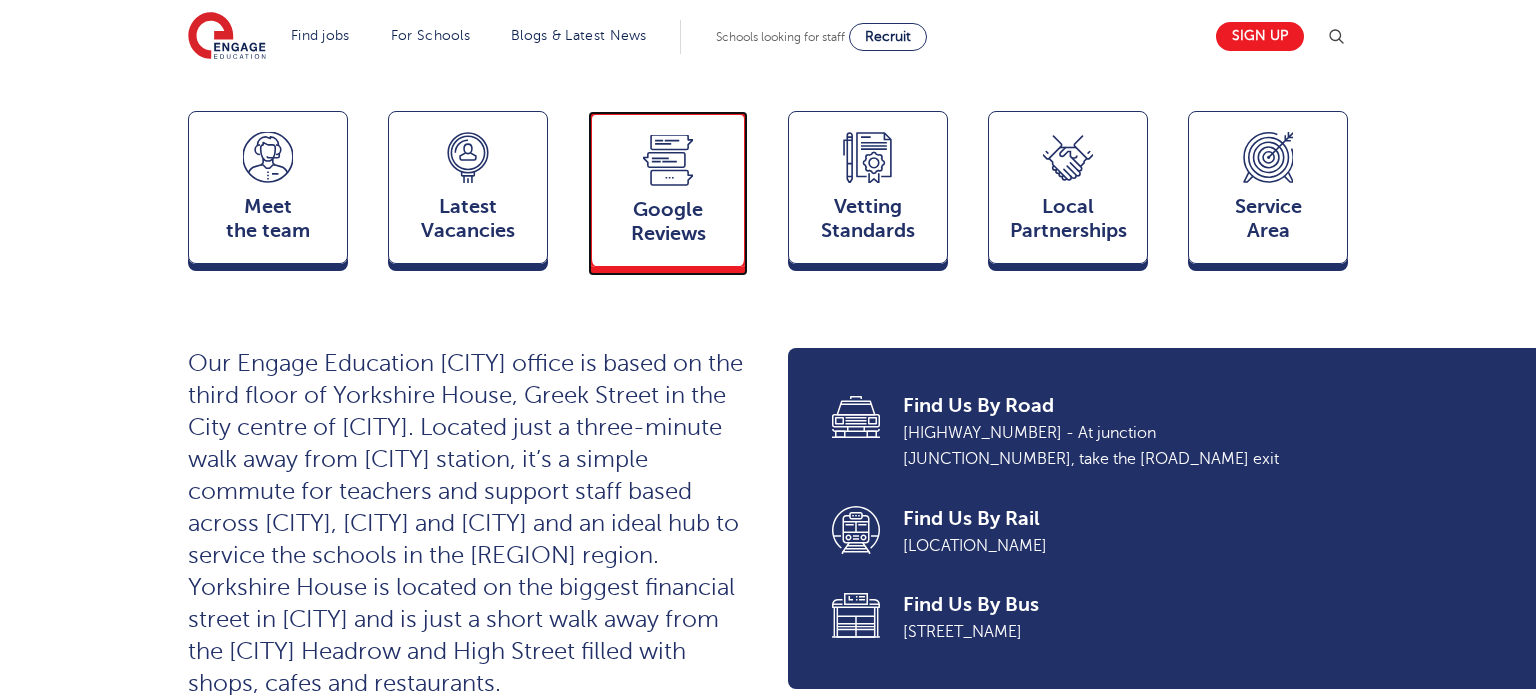 click on "Google  Reviews" at bounding box center (668, 222) 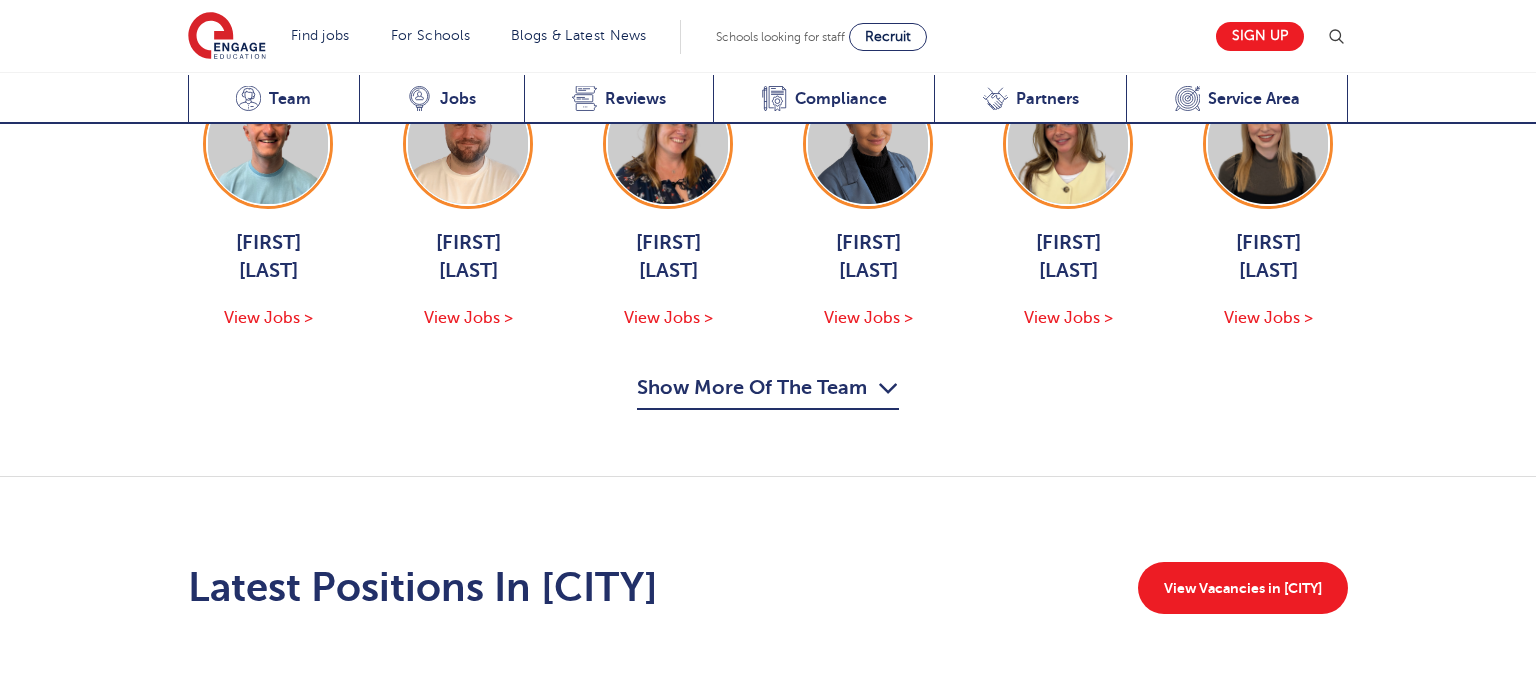 scroll, scrollTop: 2067, scrollLeft: 0, axis: vertical 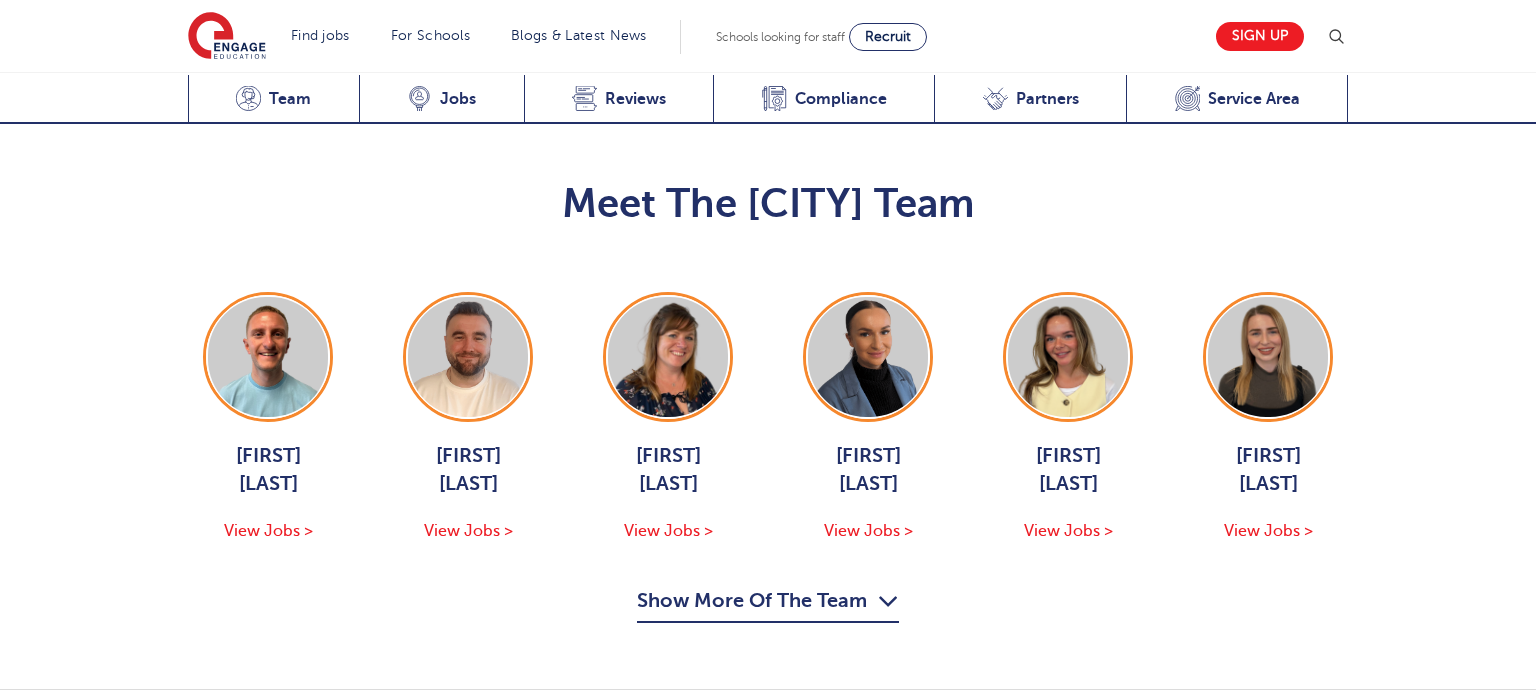 click on "Show More Of The Team" at bounding box center [768, 604] 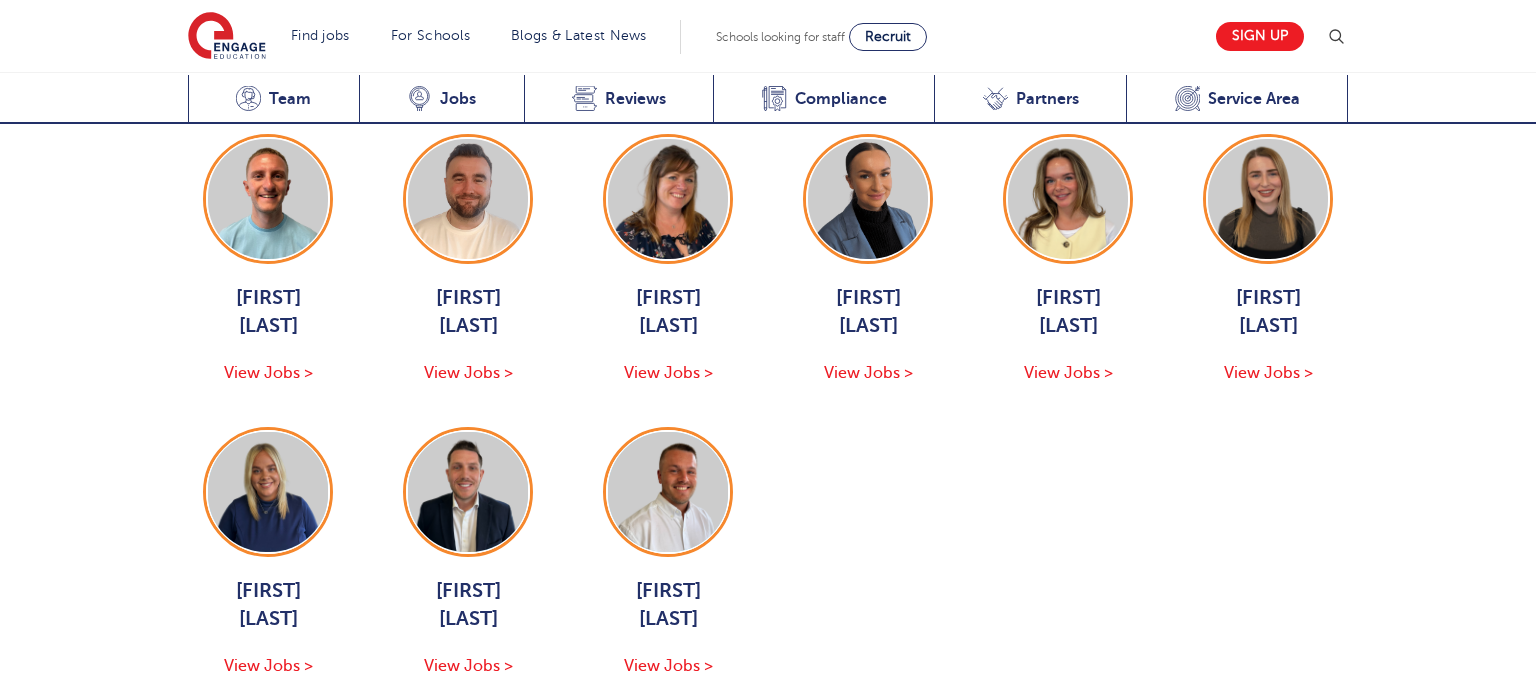 scroll, scrollTop: 2238, scrollLeft: 0, axis: vertical 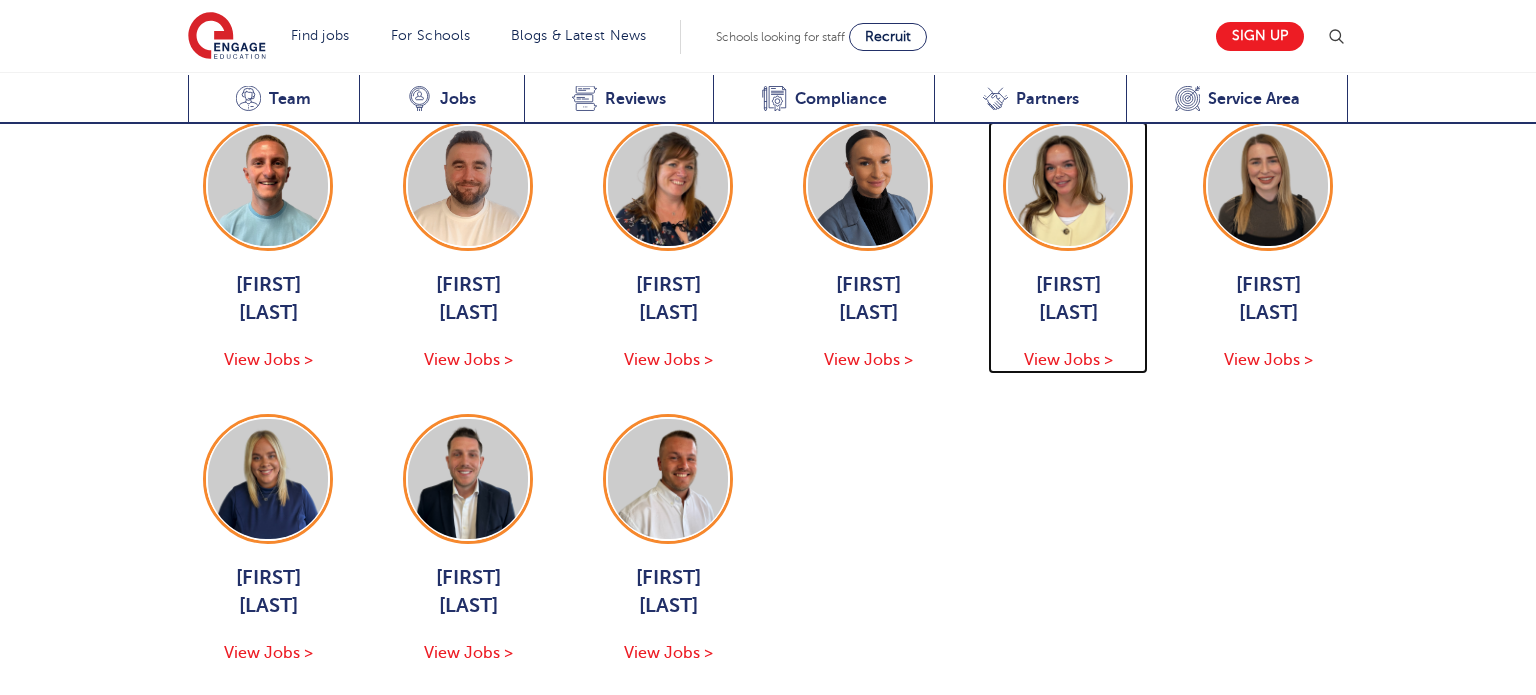 click at bounding box center (1068, 186) 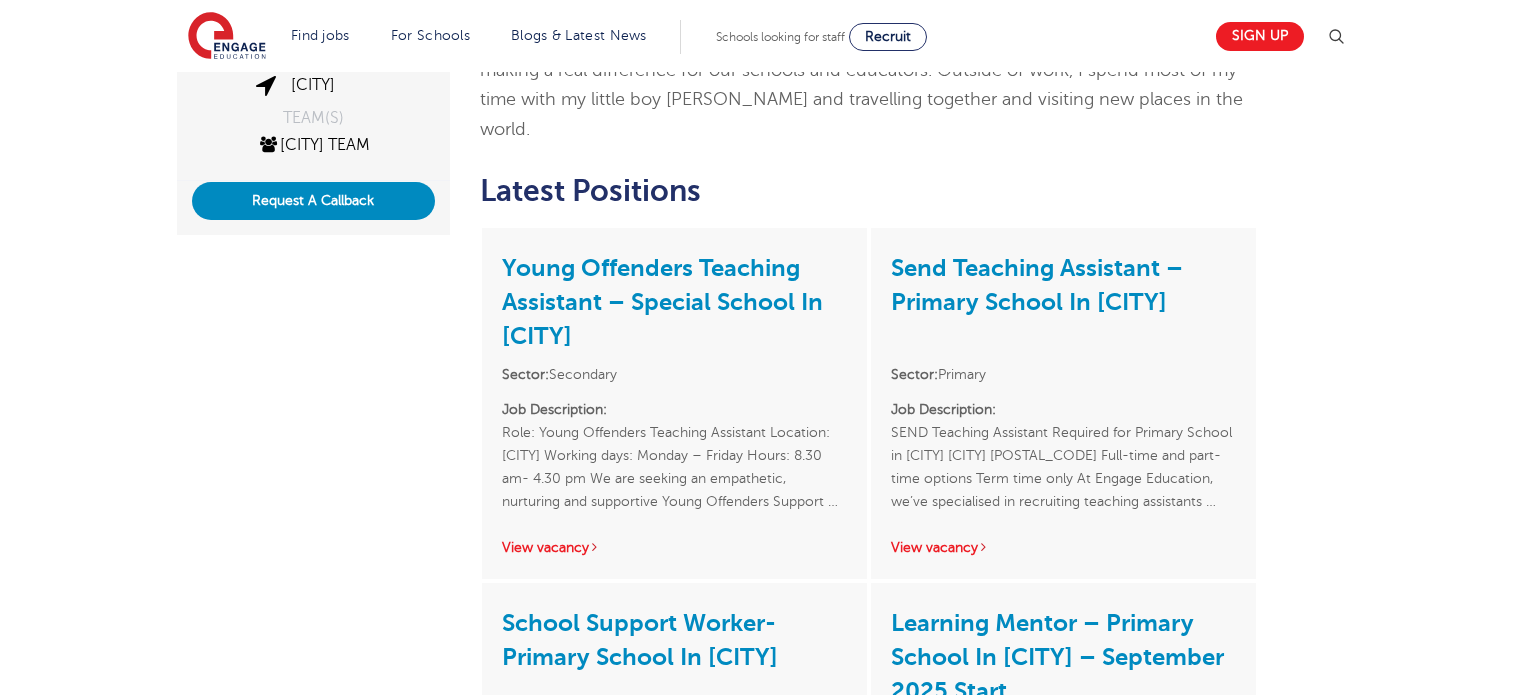 scroll, scrollTop: 542, scrollLeft: 0, axis: vertical 